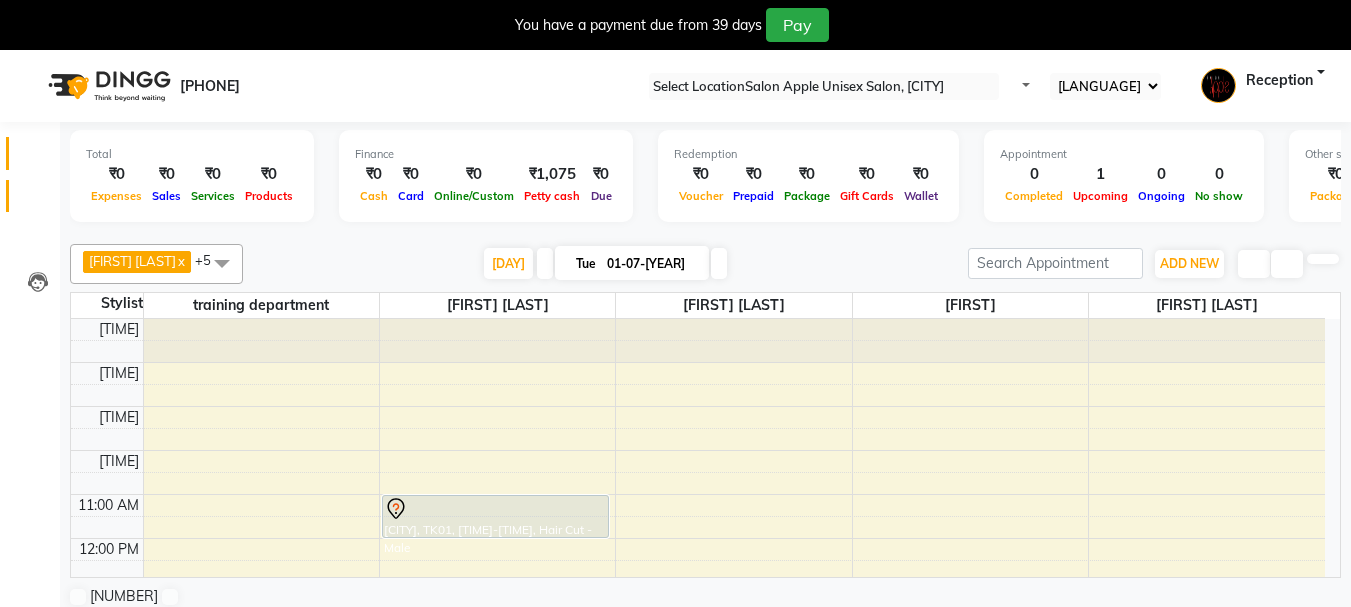 scroll, scrollTop: 0, scrollLeft: 0, axis: both 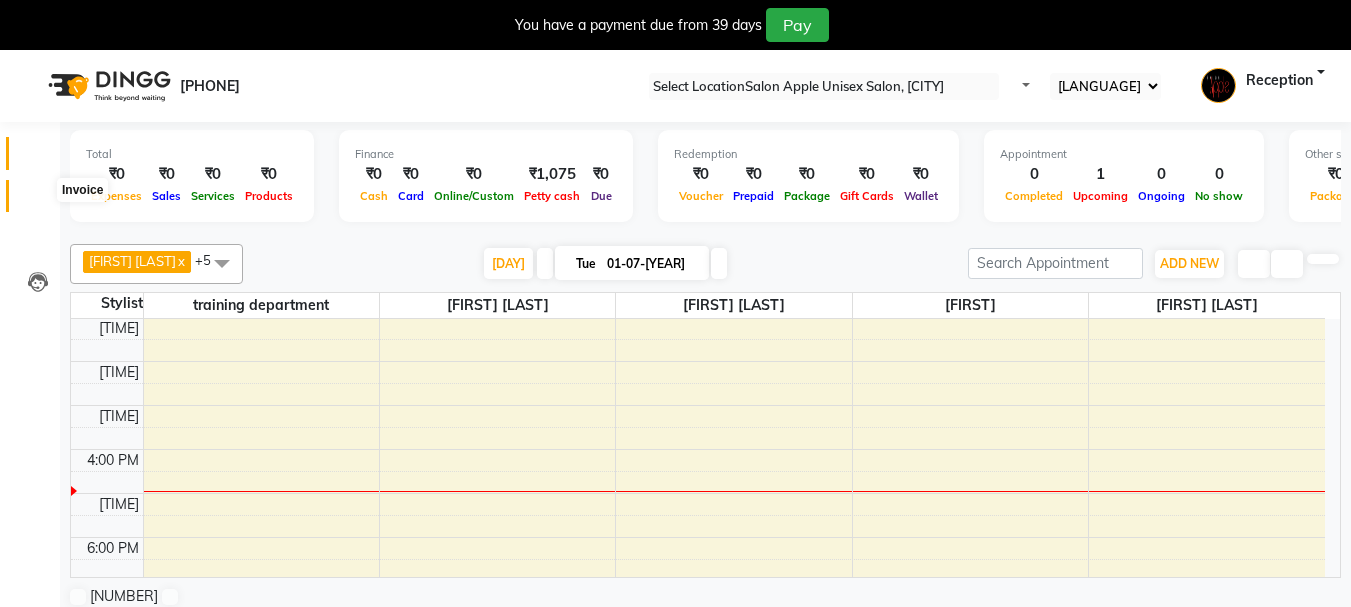 click at bounding box center [38, 201] 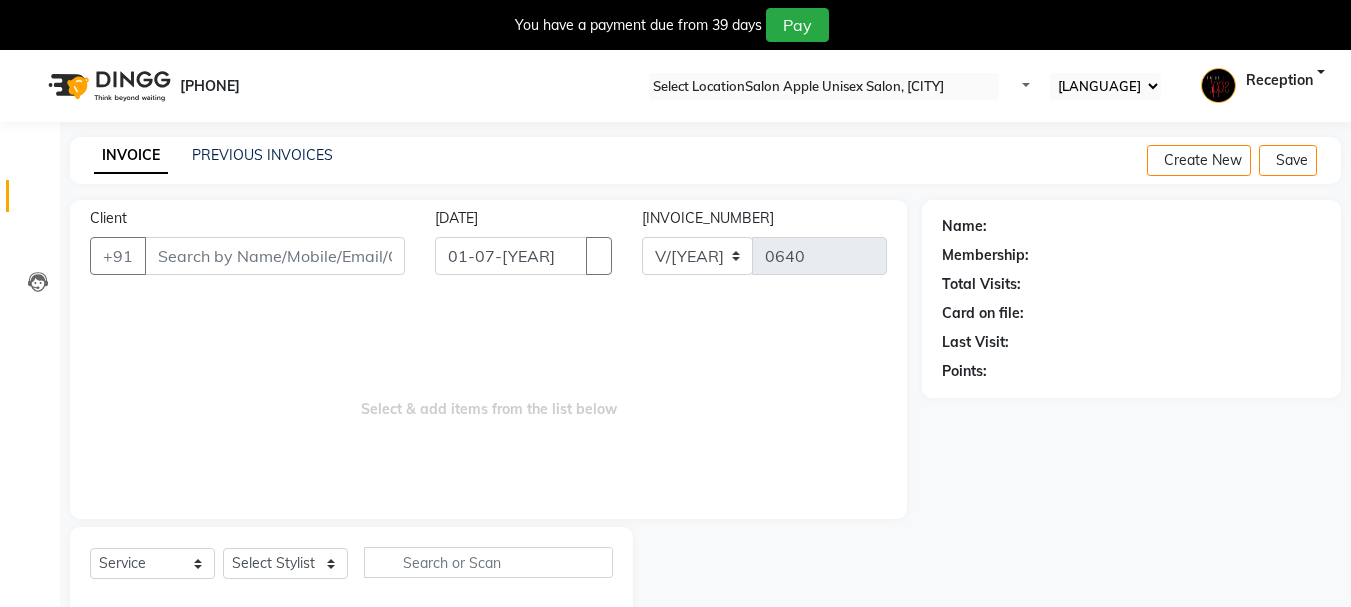 click on "Client" at bounding box center [275, 256] 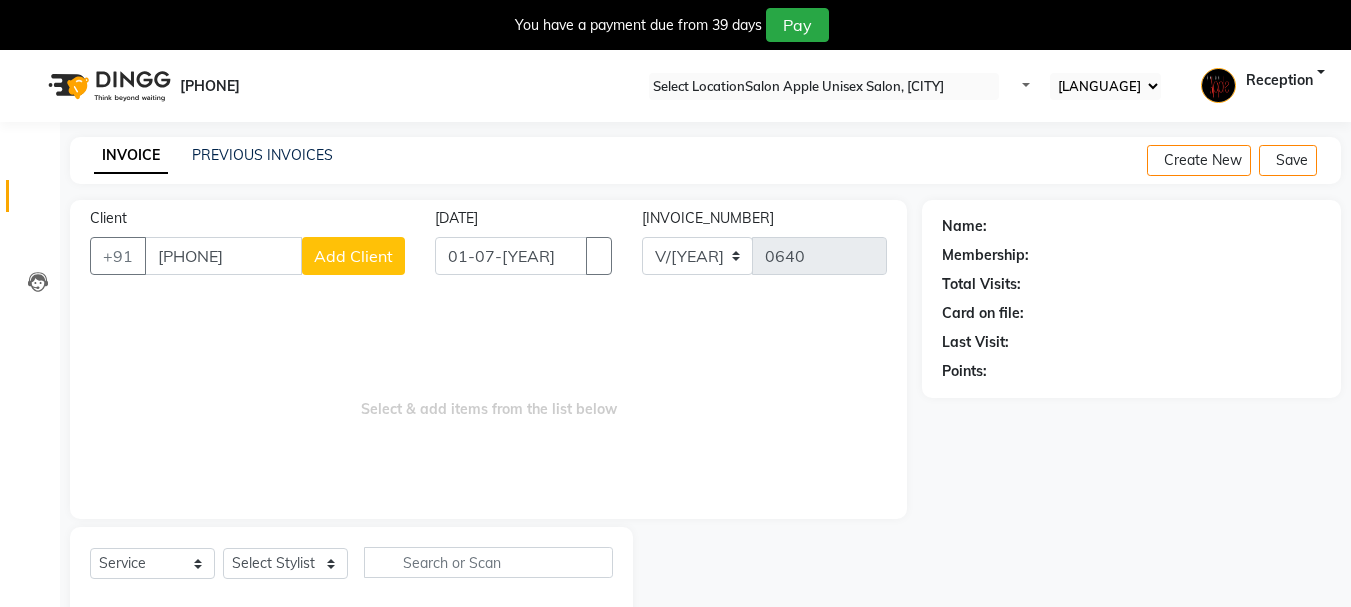 type on "[PHONE]" 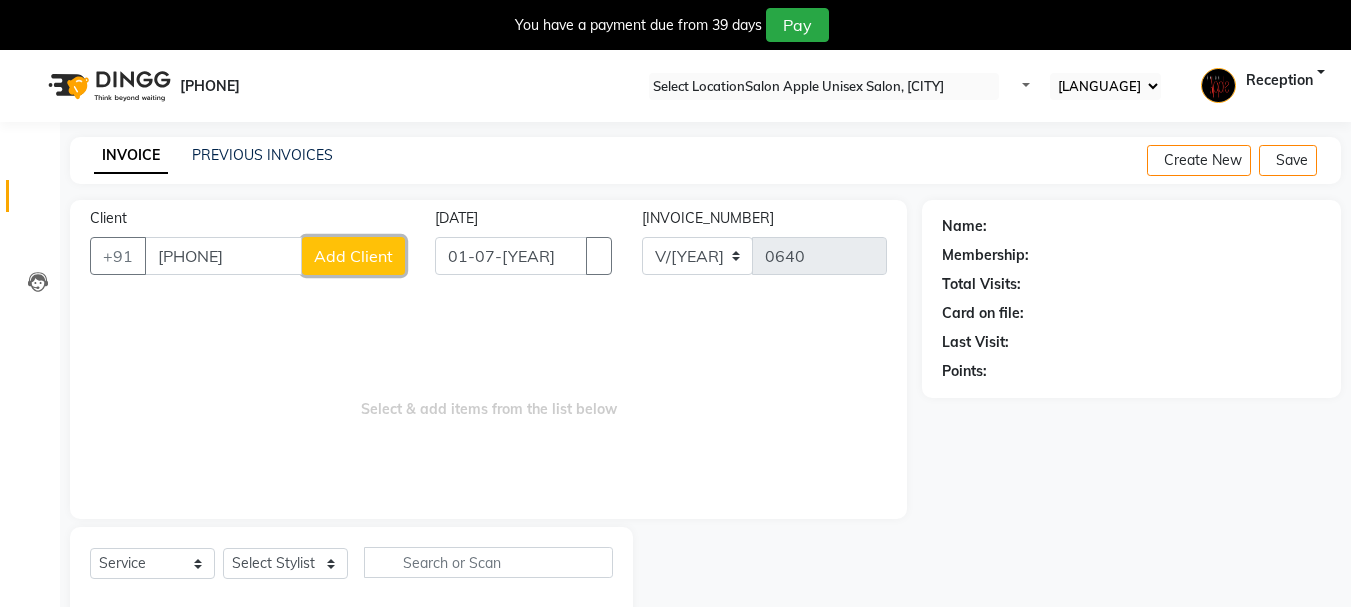 click on "Add Client" at bounding box center [353, 256] 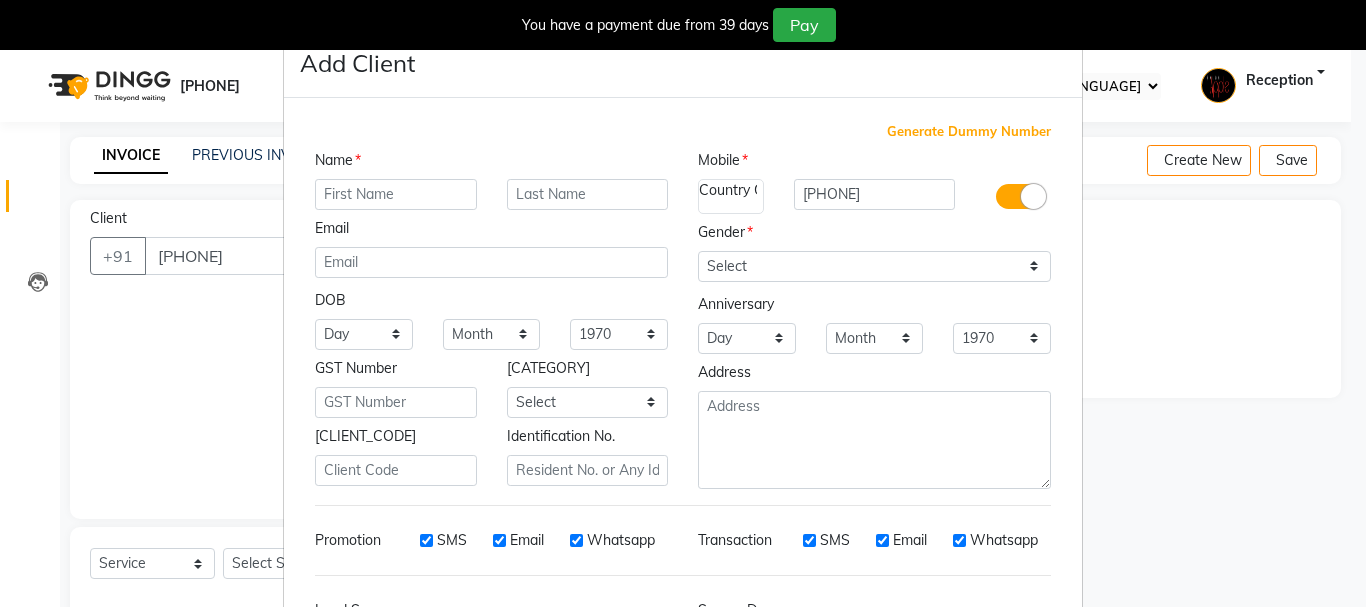 click at bounding box center [396, 194] 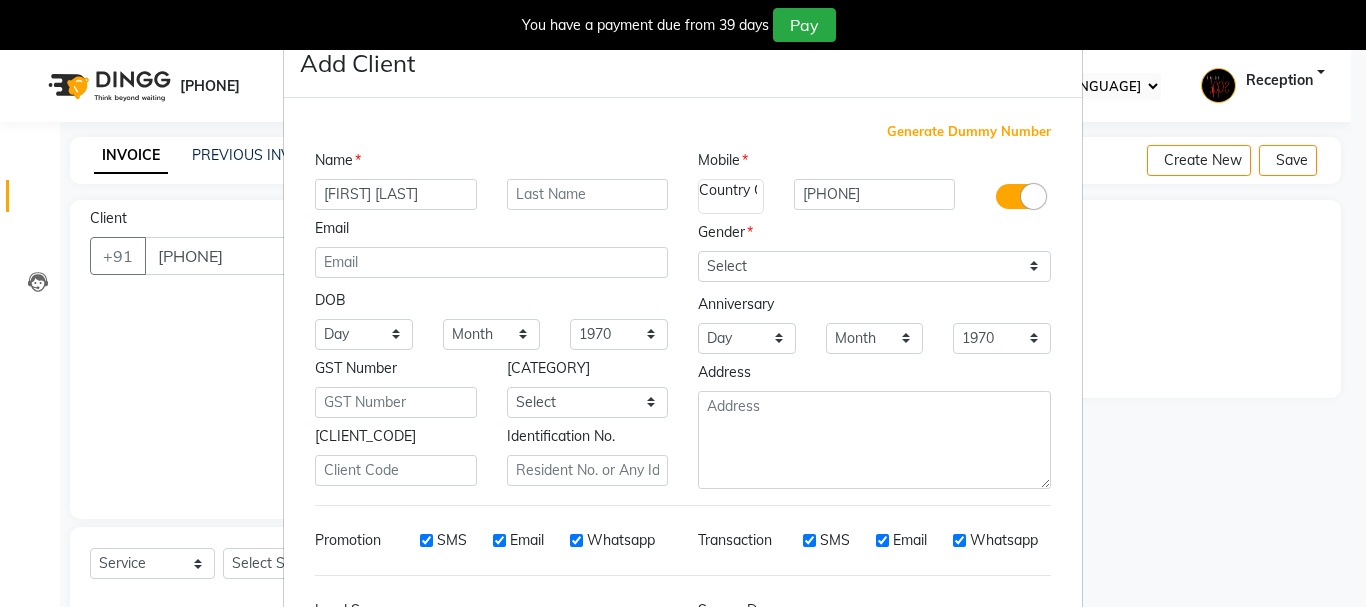type on "[FIRST] [LAST]" 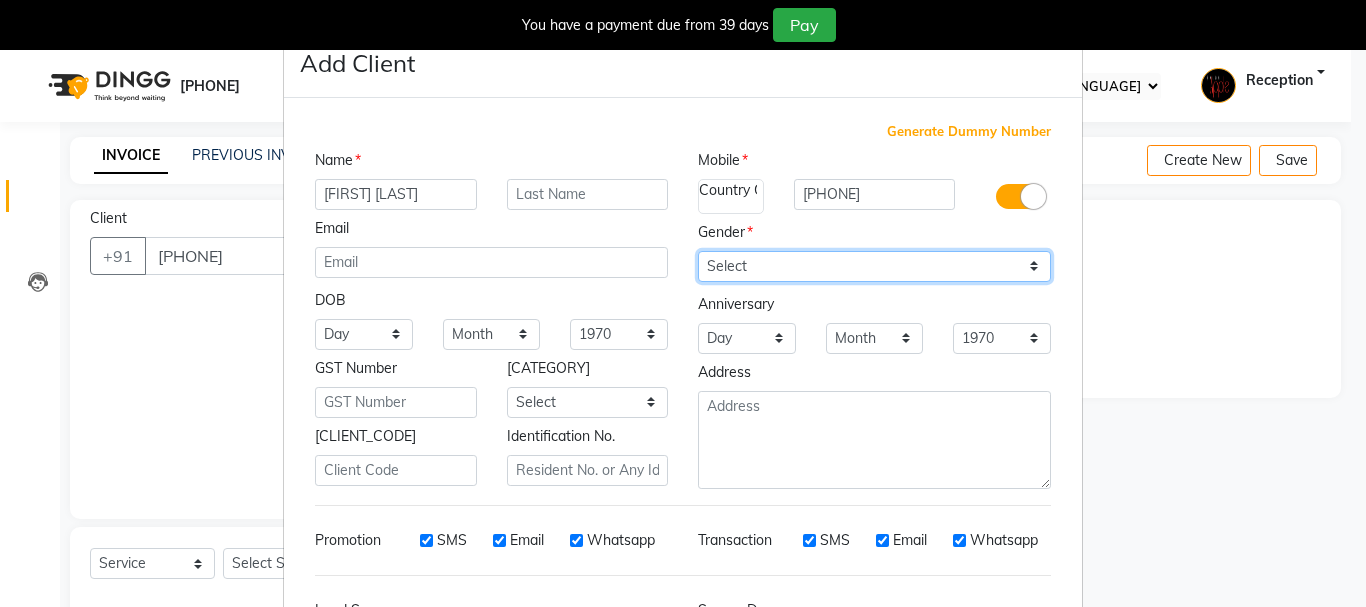 click on "Select Male Female Other Prefer Not To Say" at bounding box center (874, 266) 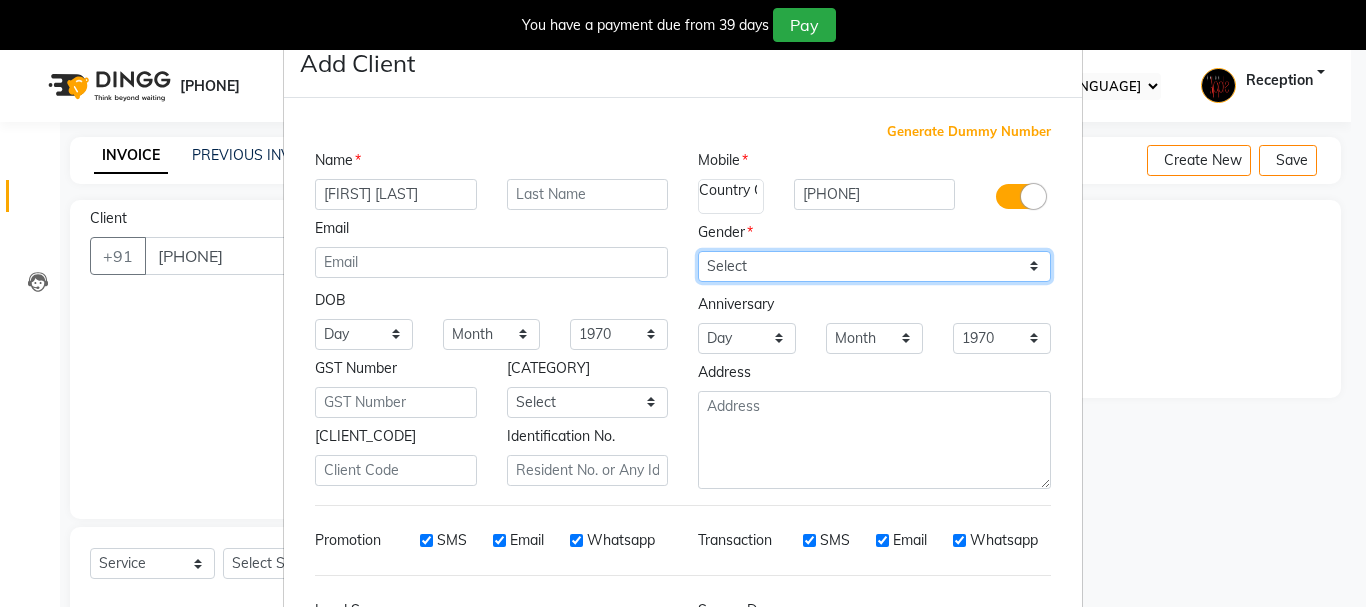 select on "[GENDER]" 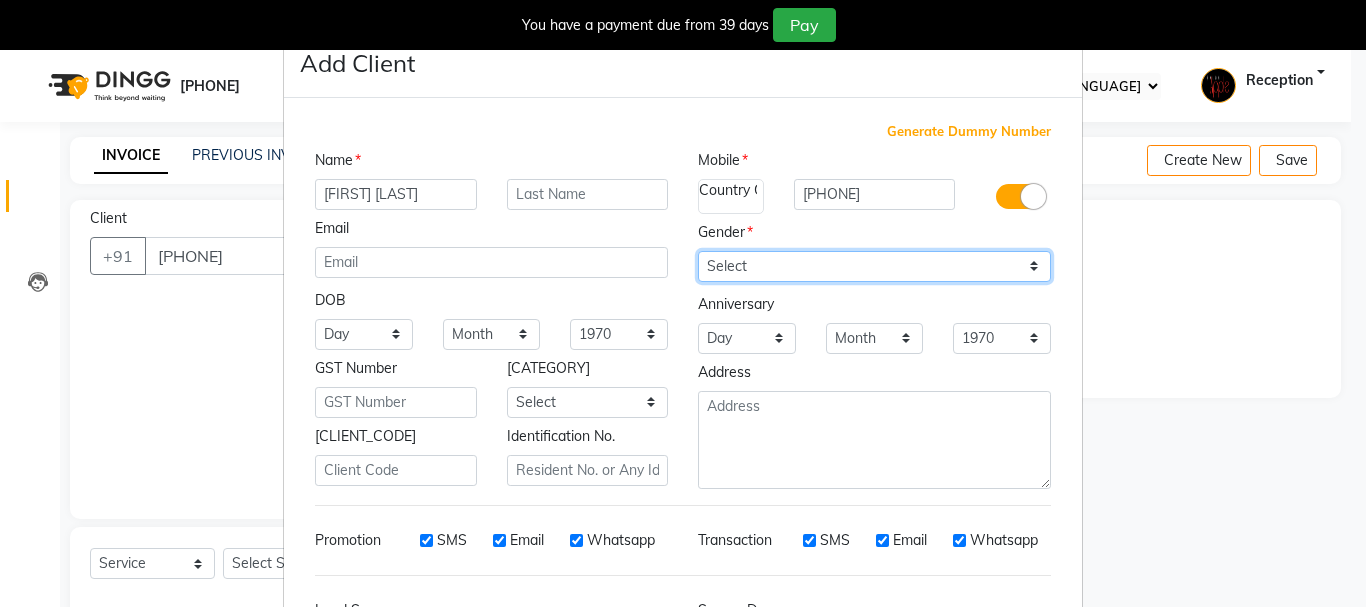 click on "Select Male Female Other Prefer Not To Say" at bounding box center [874, 266] 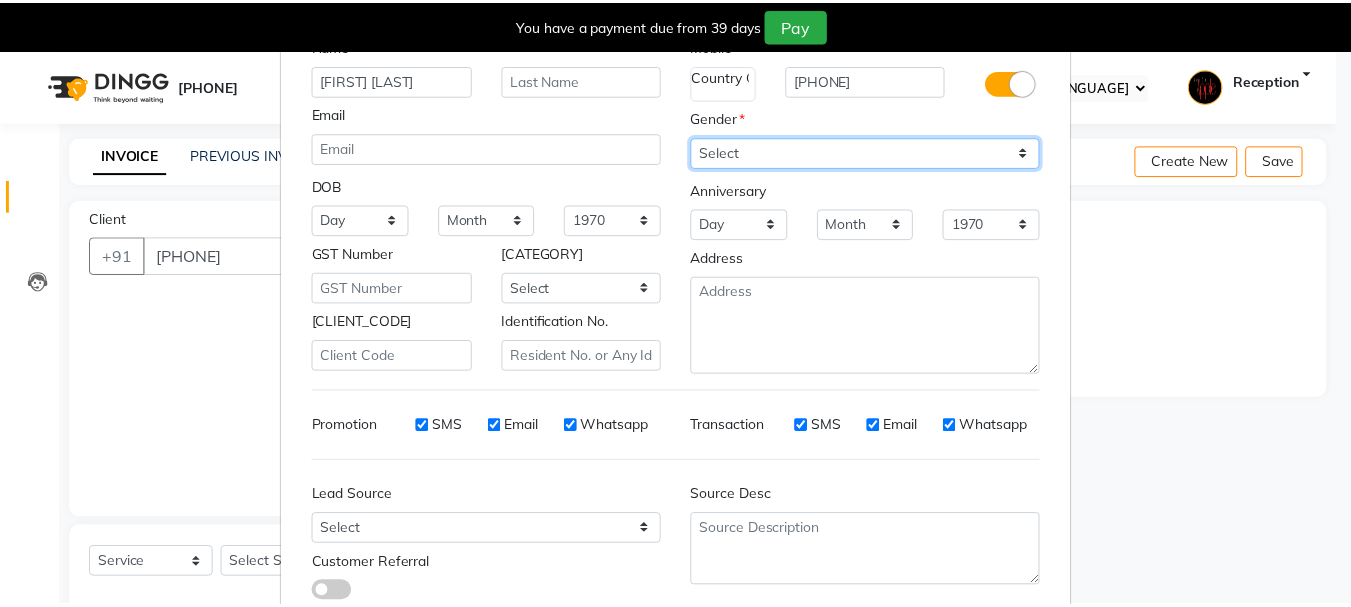 scroll, scrollTop: 242, scrollLeft: 0, axis: vertical 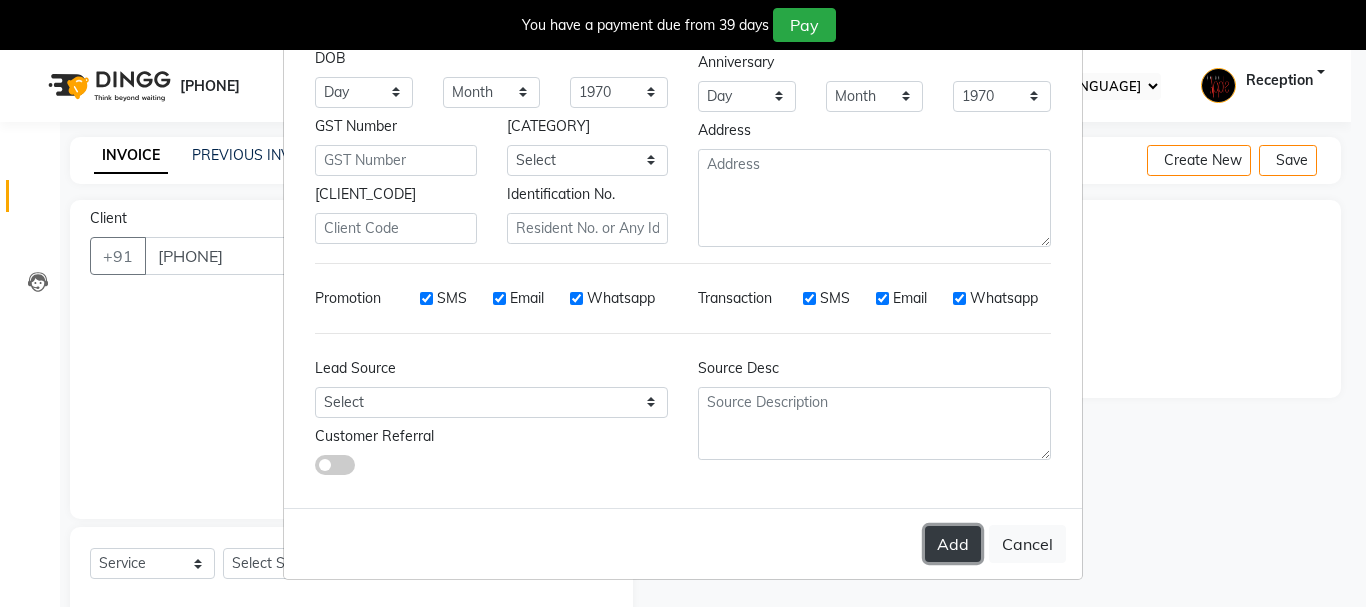 click on "Add" at bounding box center (953, 544) 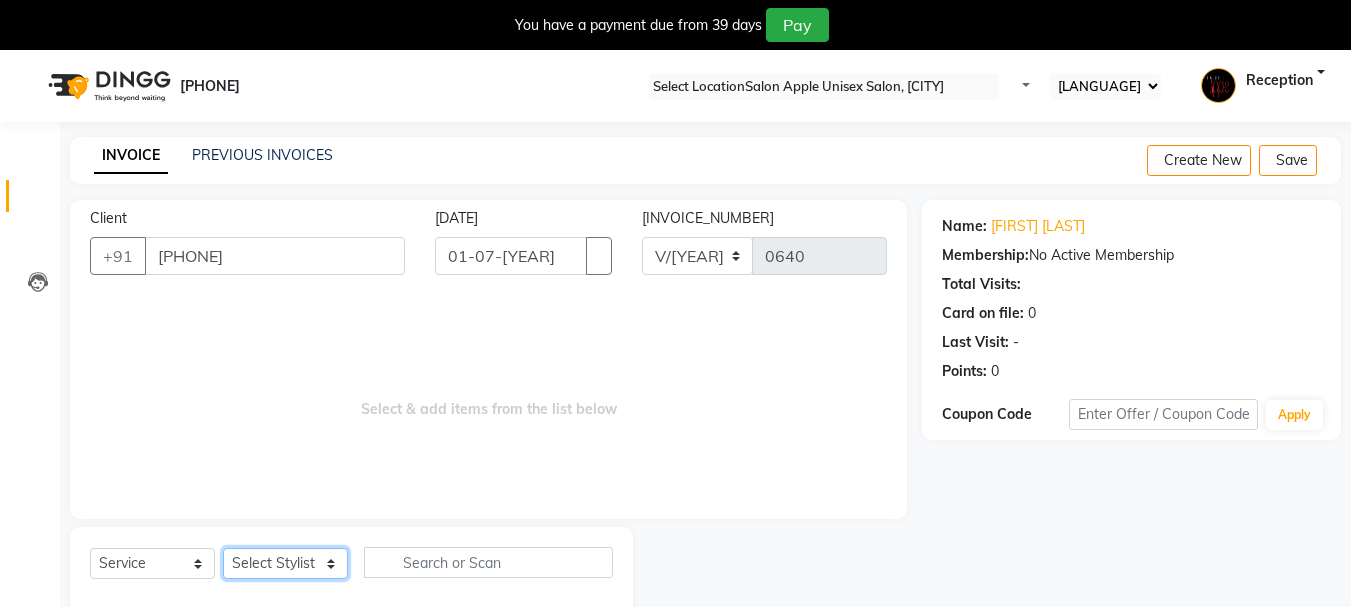 click on "Select Stylist [NAME] [NAME] [NAME] [NAME] [NAME] [NAME] [NAME]" at bounding box center (285, 563) 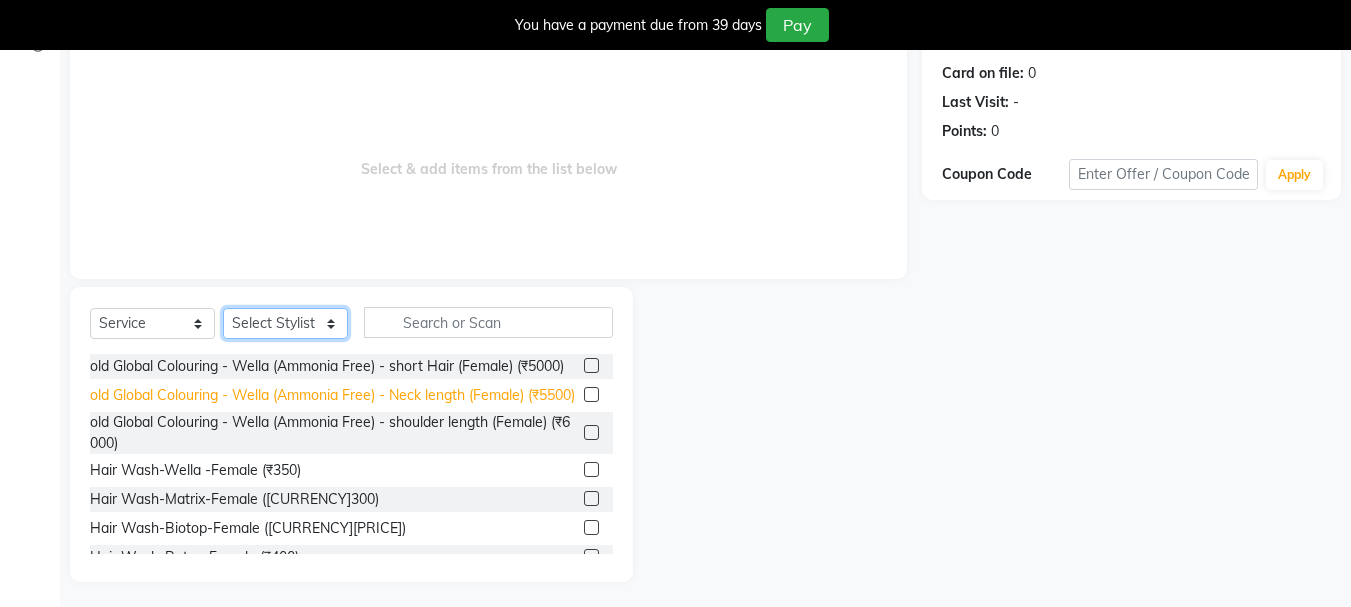 scroll, scrollTop: 244, scrollLeft: 0, axis: vertical 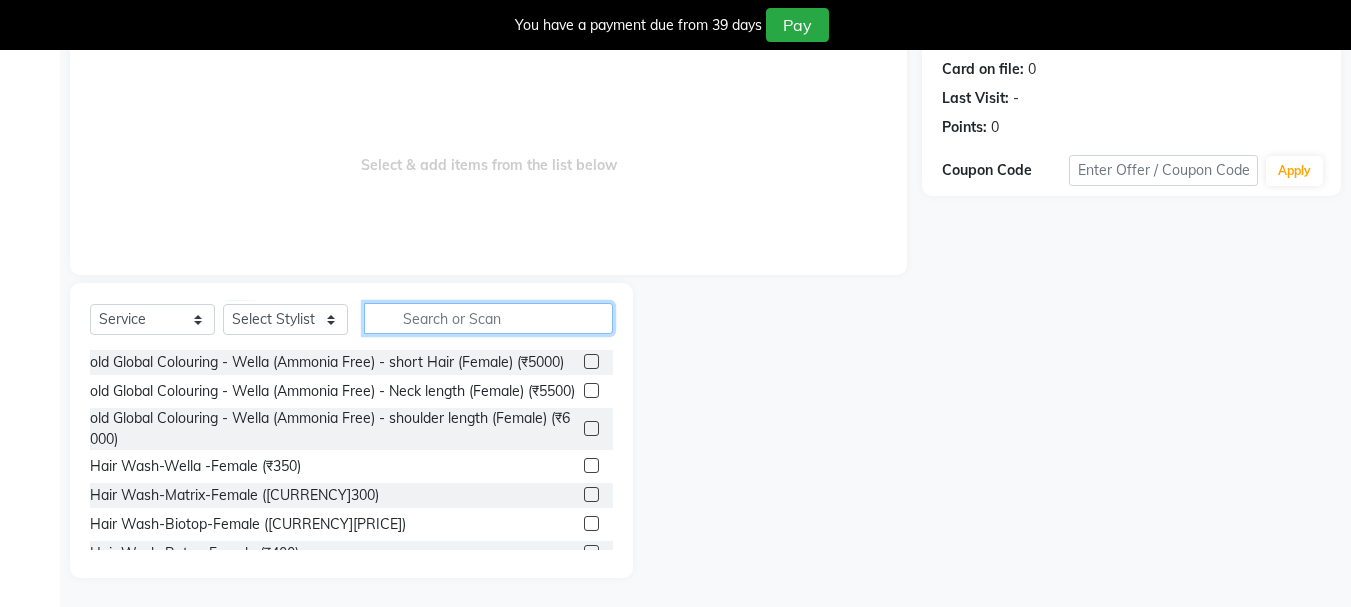 click at bounding box center (488, 318) 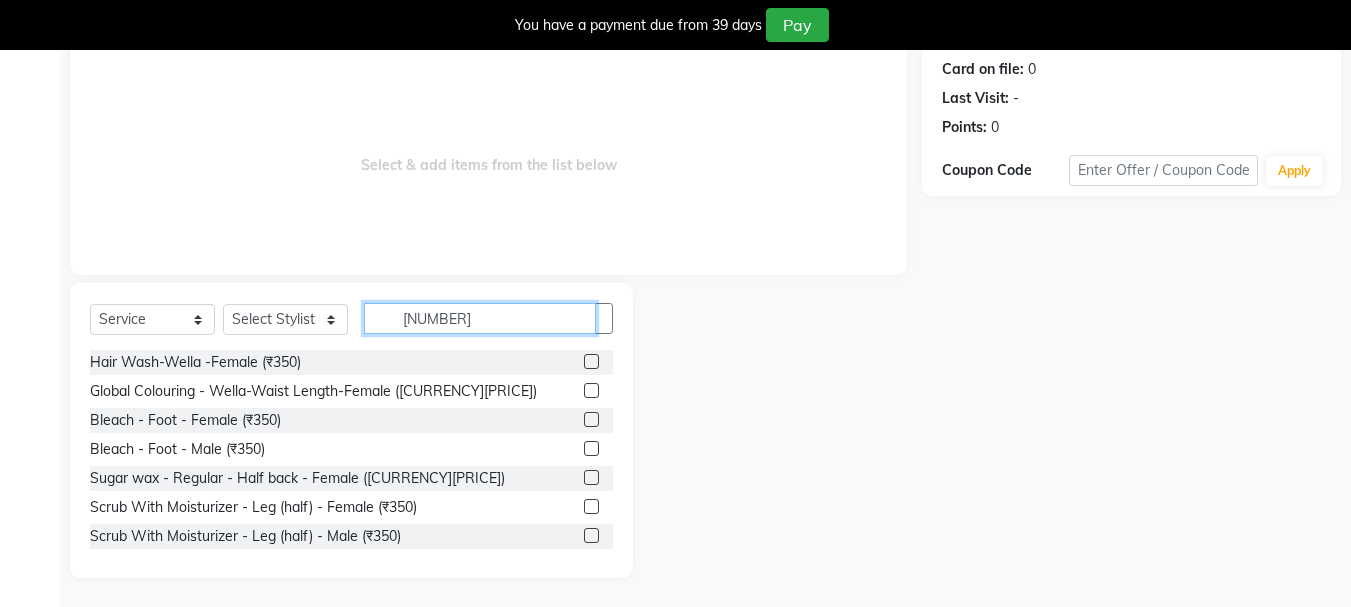 type on "[NUMBER]" 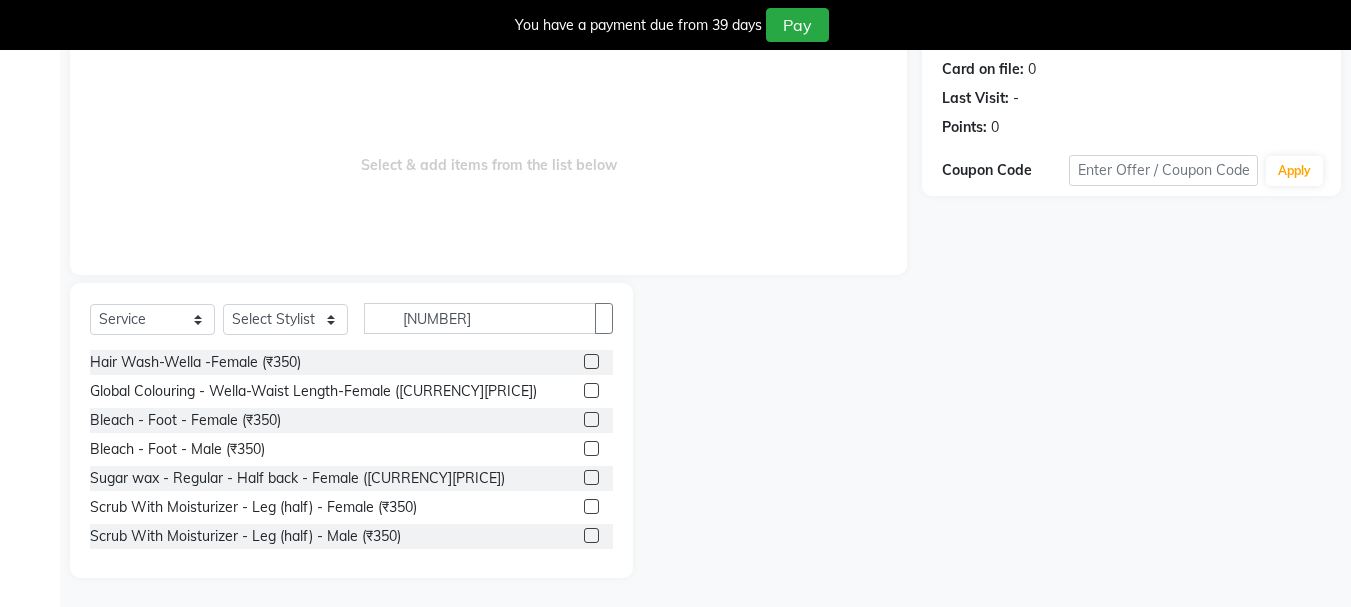 click at bounding box center (591, 361) 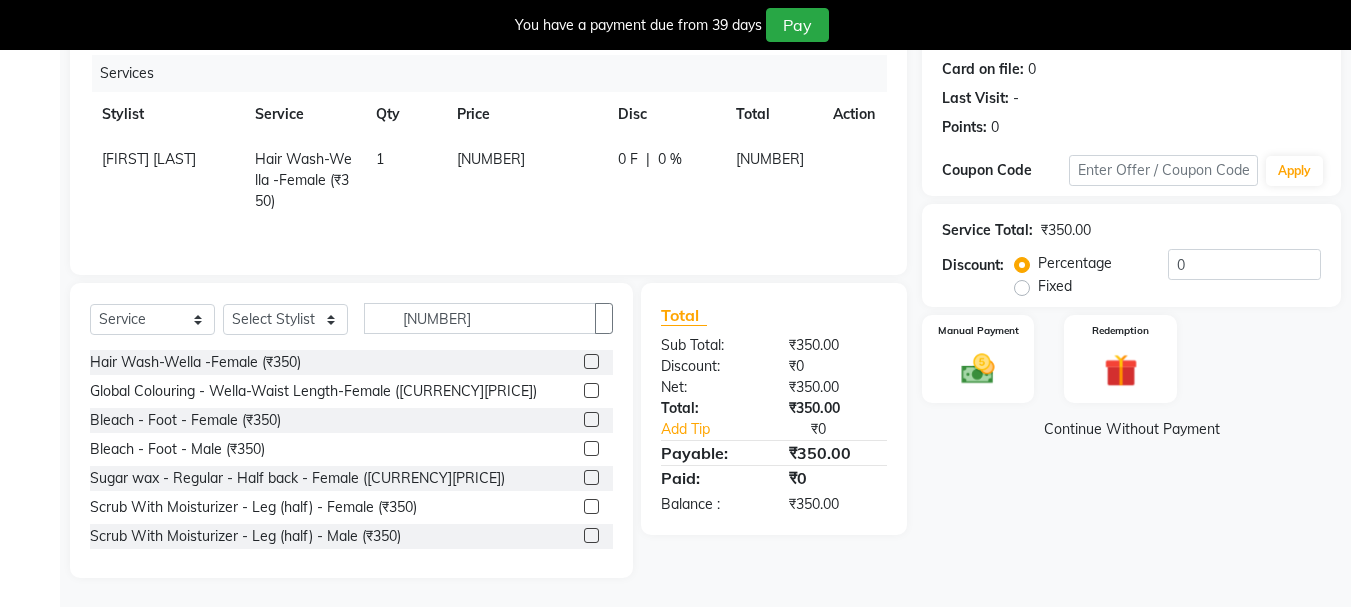 click at bounding box center (591, 361) 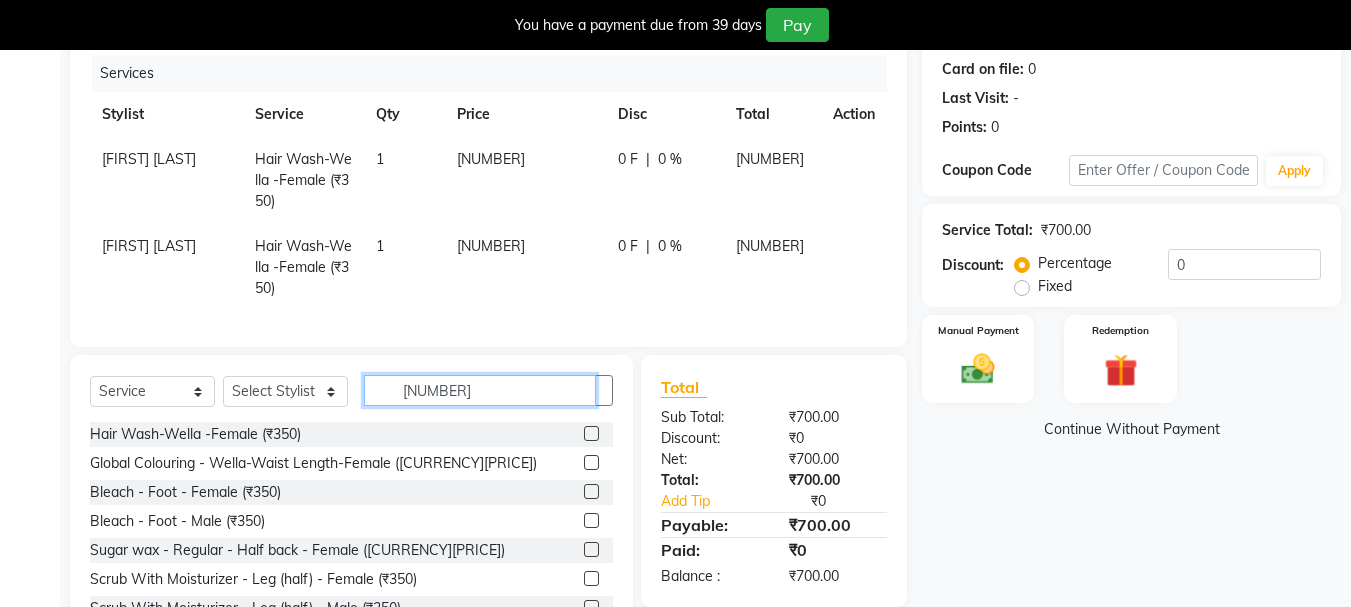 click on "[NUMBER]" at bounding box center [480, 390] 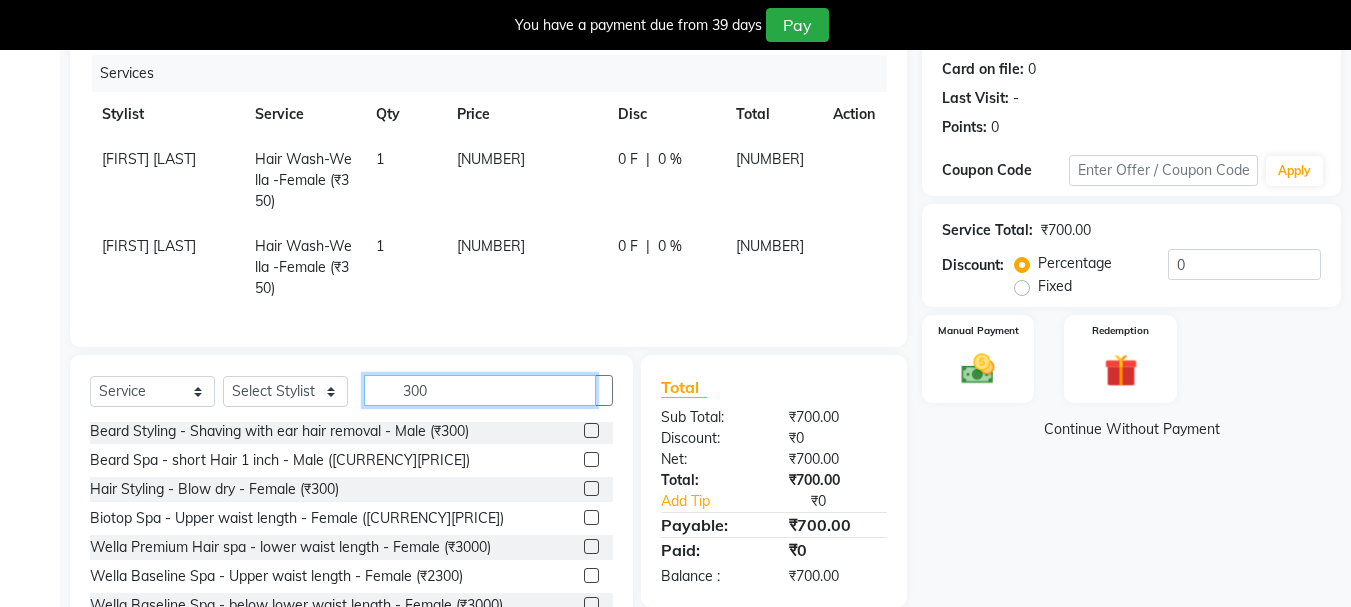 scroll, scrollTop: 700, scrollLeft: 0, axis: vertical 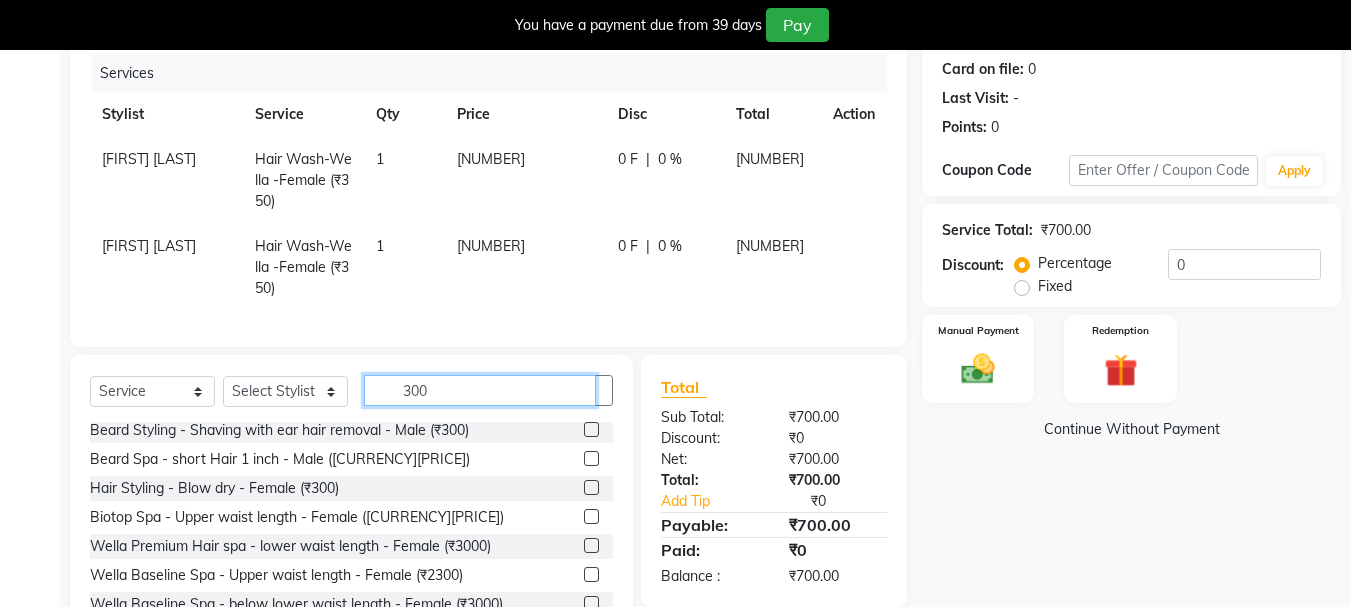 type on "300" 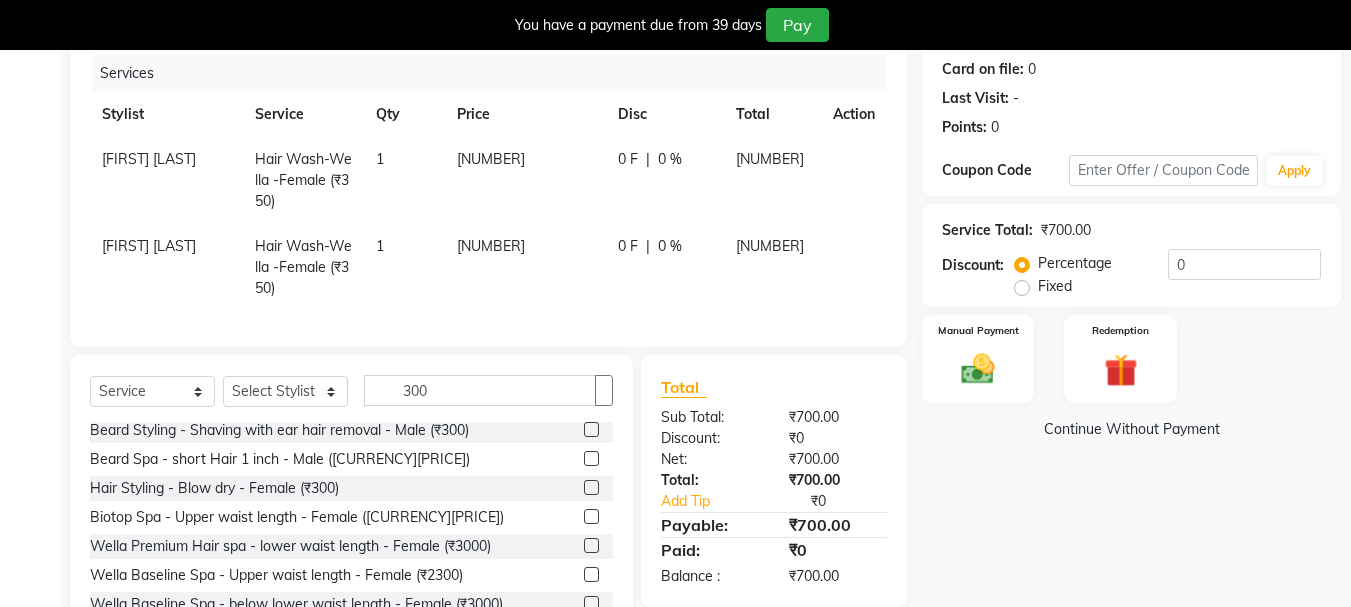 click at bounding box center [591, 487] 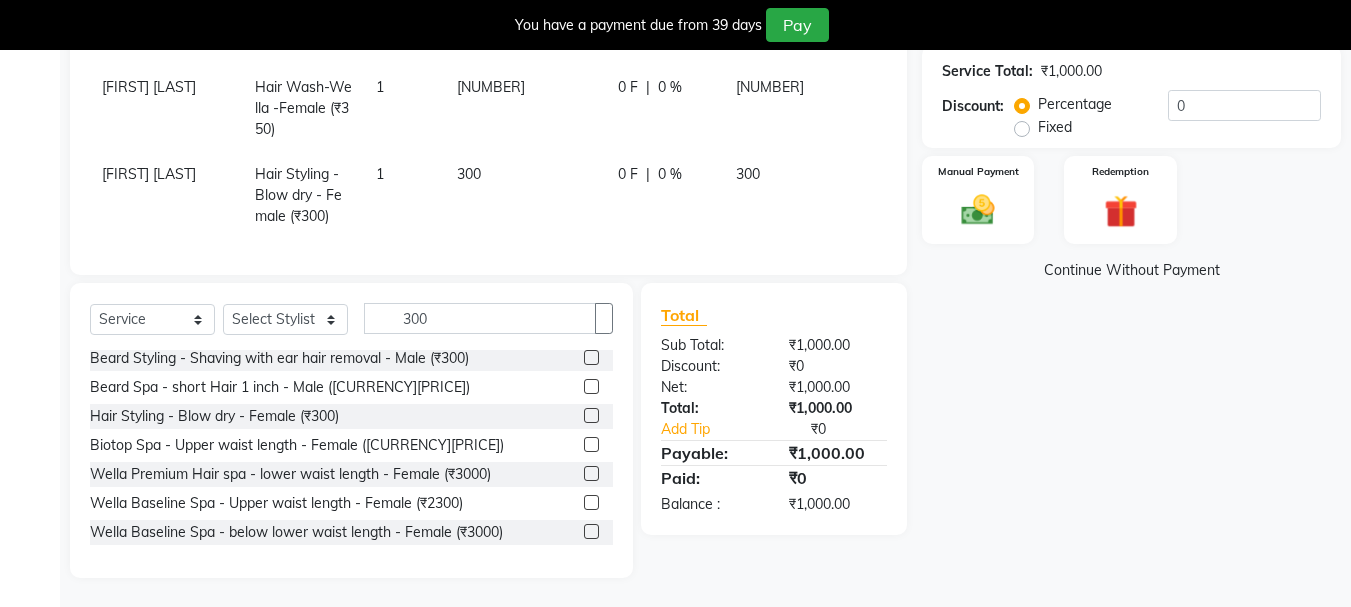 scroll, scrollTop: 418, scrollLeft: 0, axis: vertical 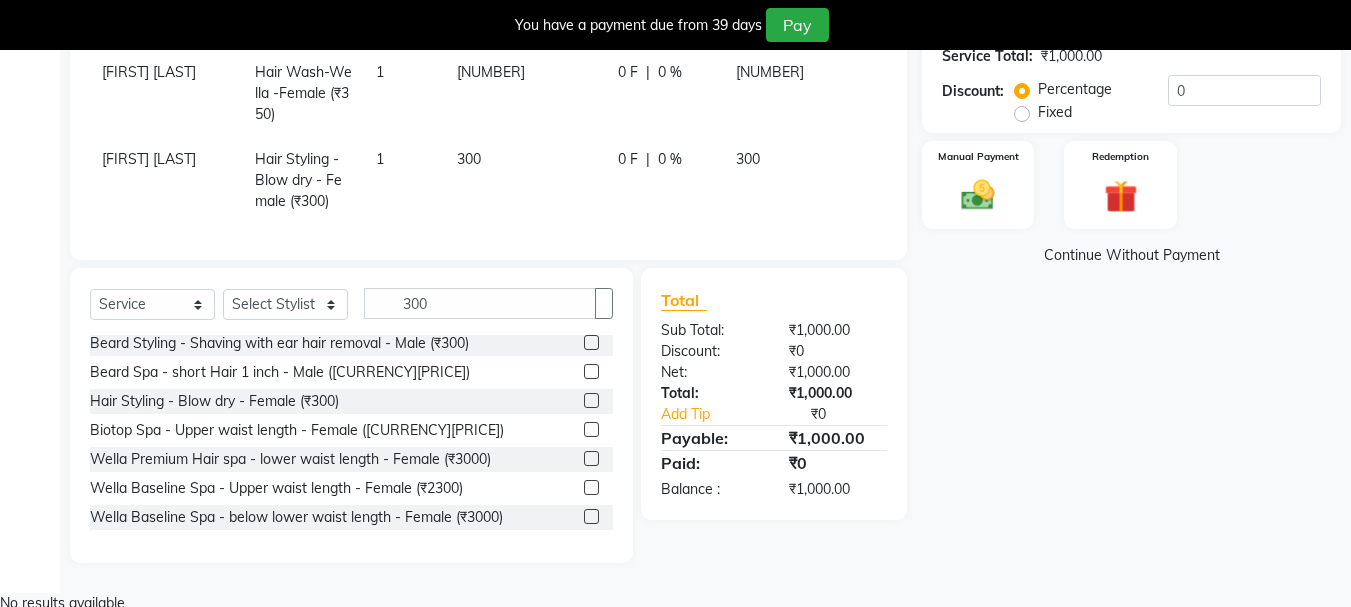 click at bounding box center [591, 400] 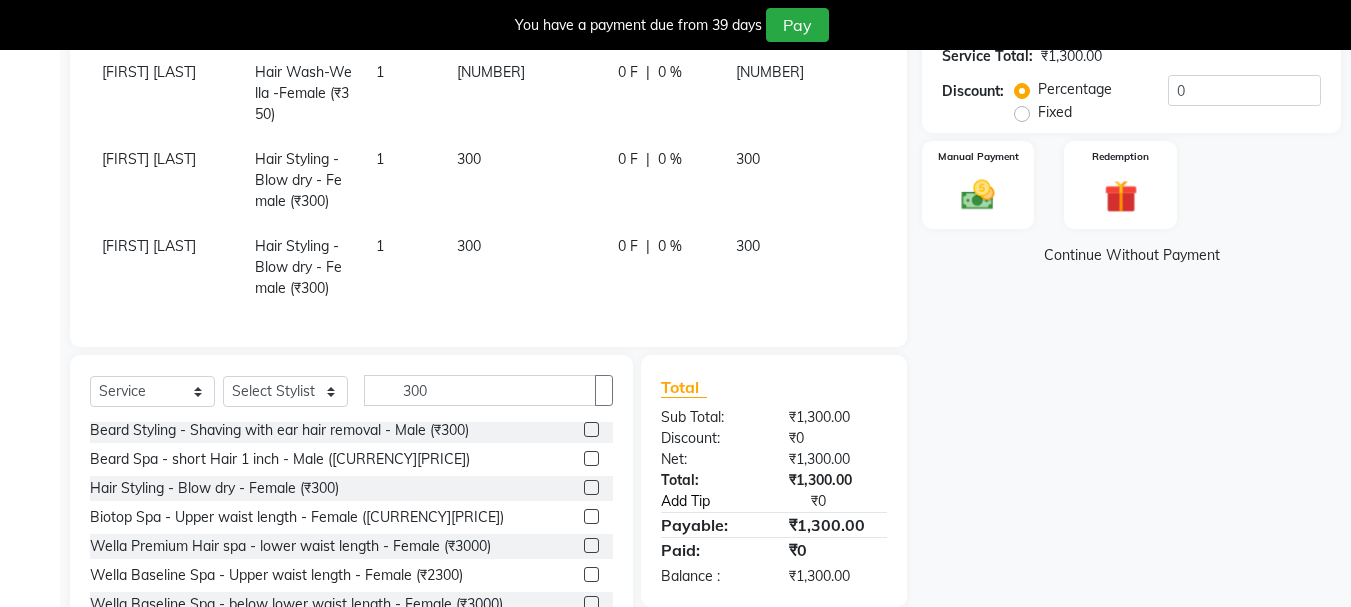 click on "Add Tip" at bounding box center [720, 501] 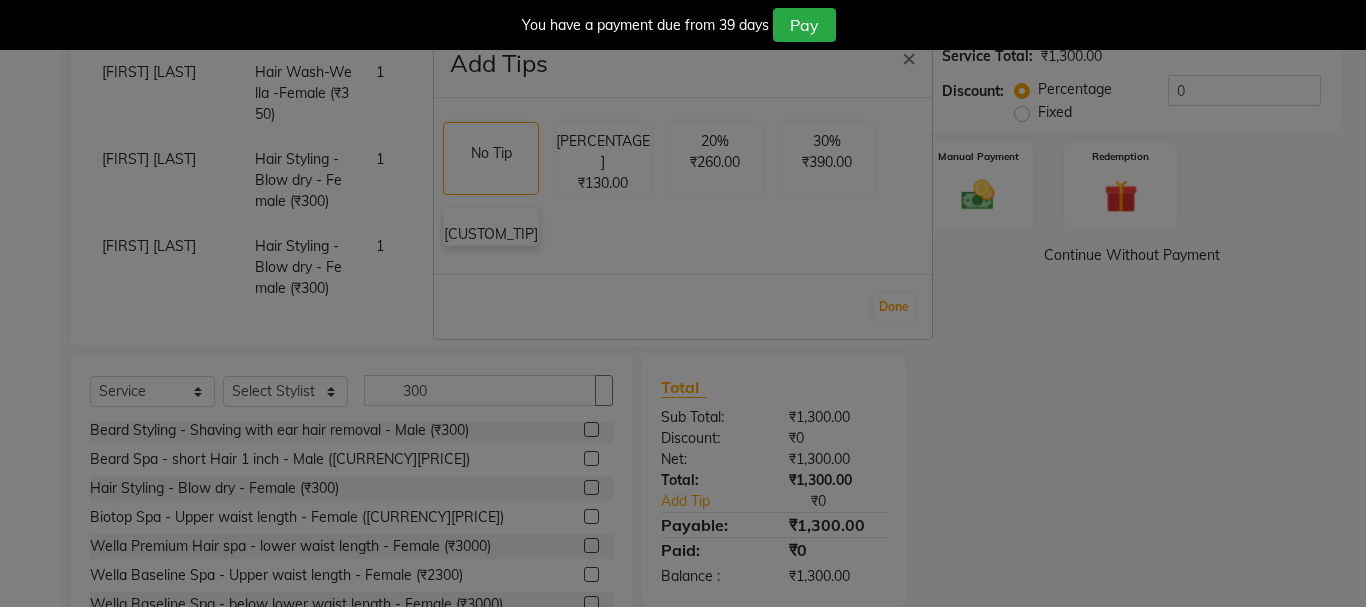 click on "[CUSTOM_TIP]" at bounding box center [491, 234] 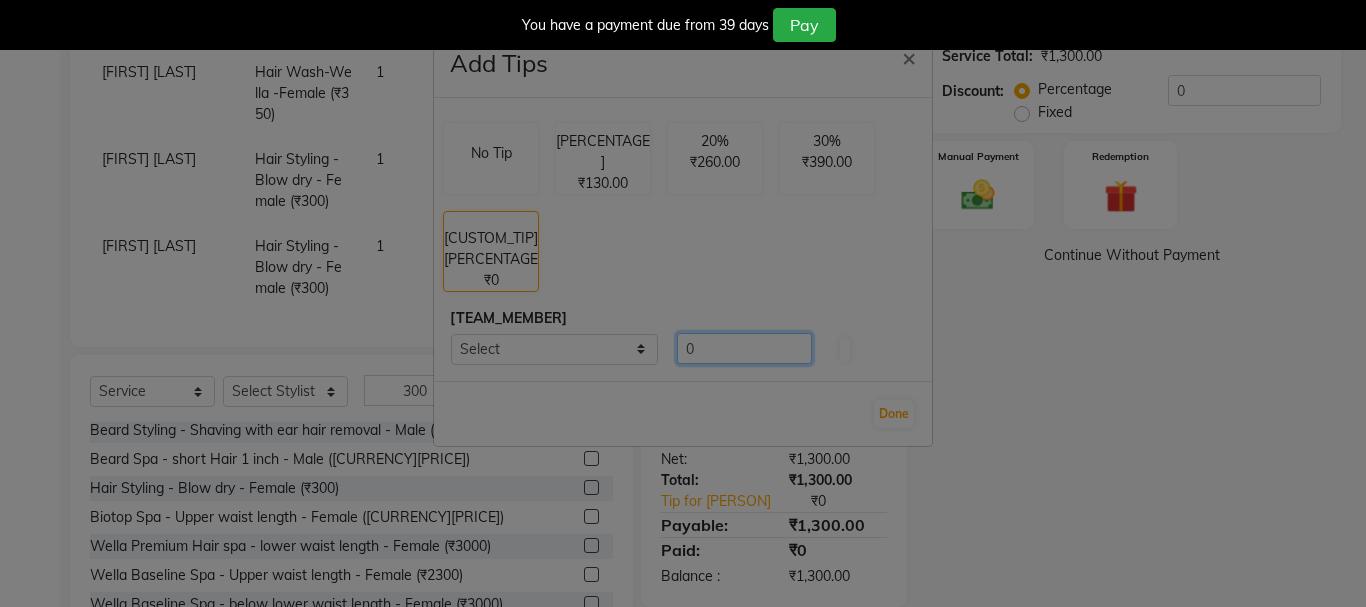 click on "0" at bounding box center [744, 348] 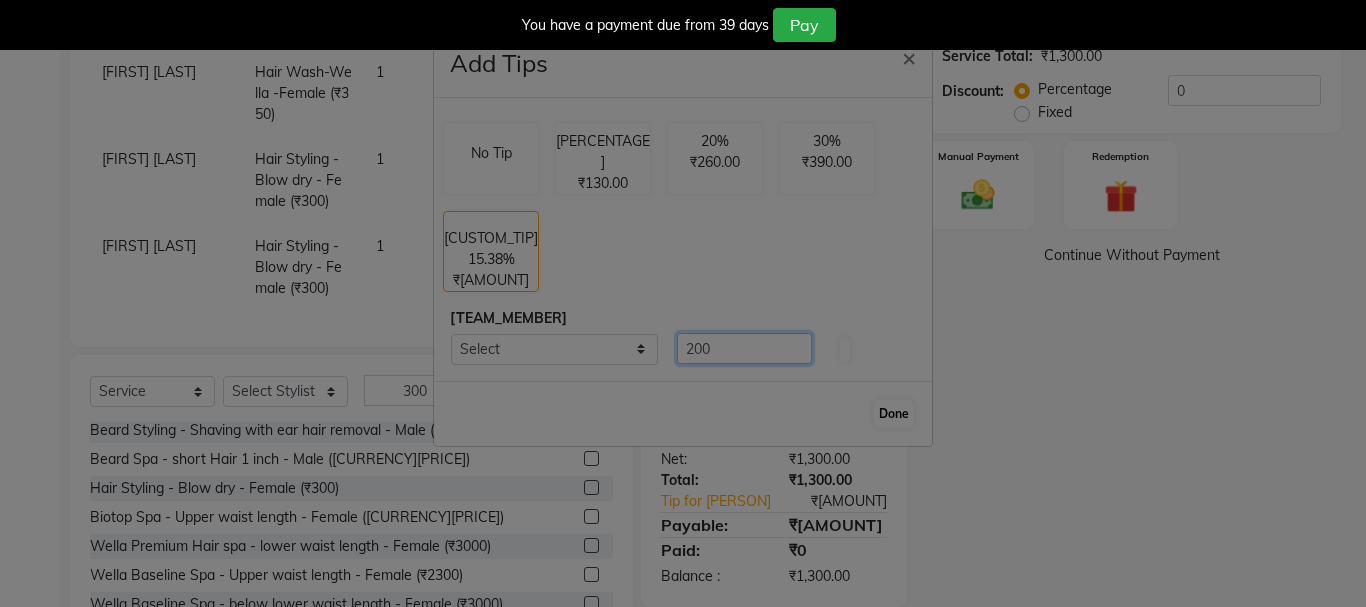 type on "200" 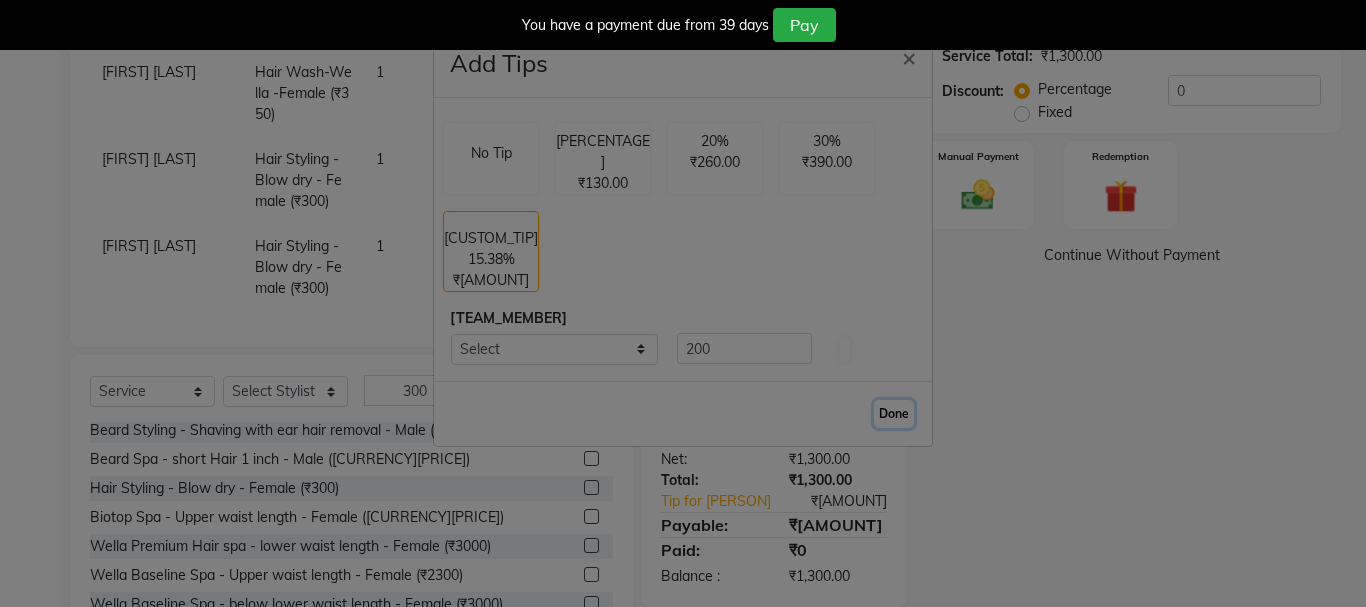 click on "Done" at bounding box center (894, 414) 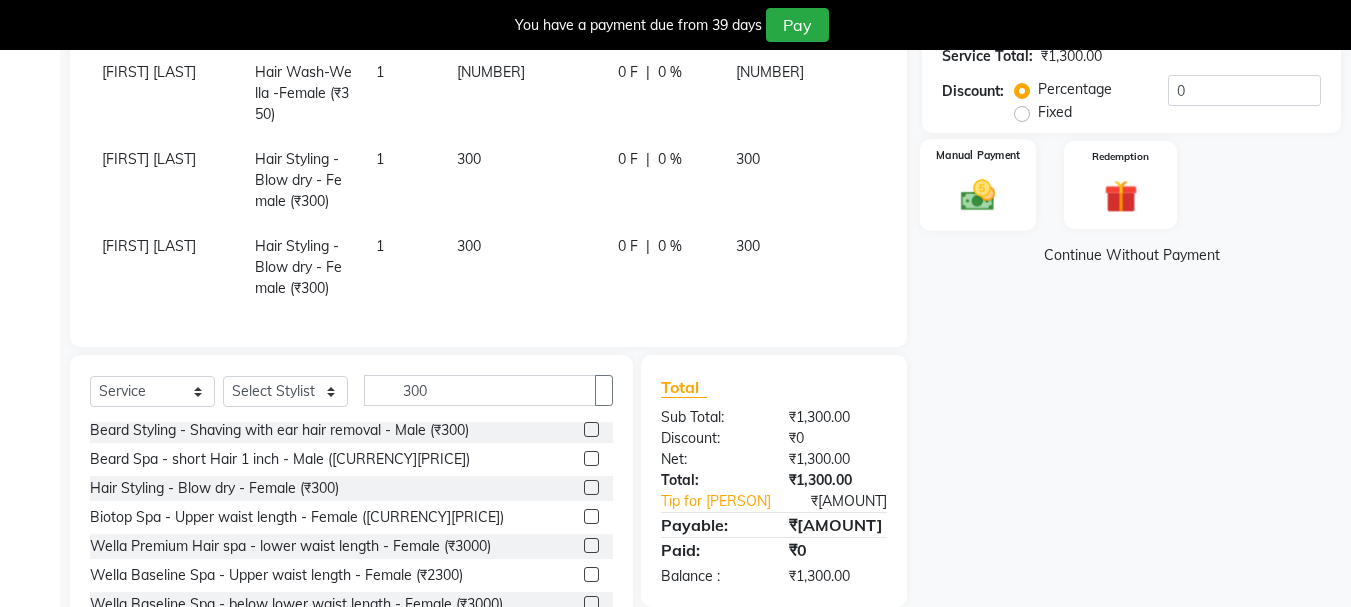 click at bounding box center [978, 195] 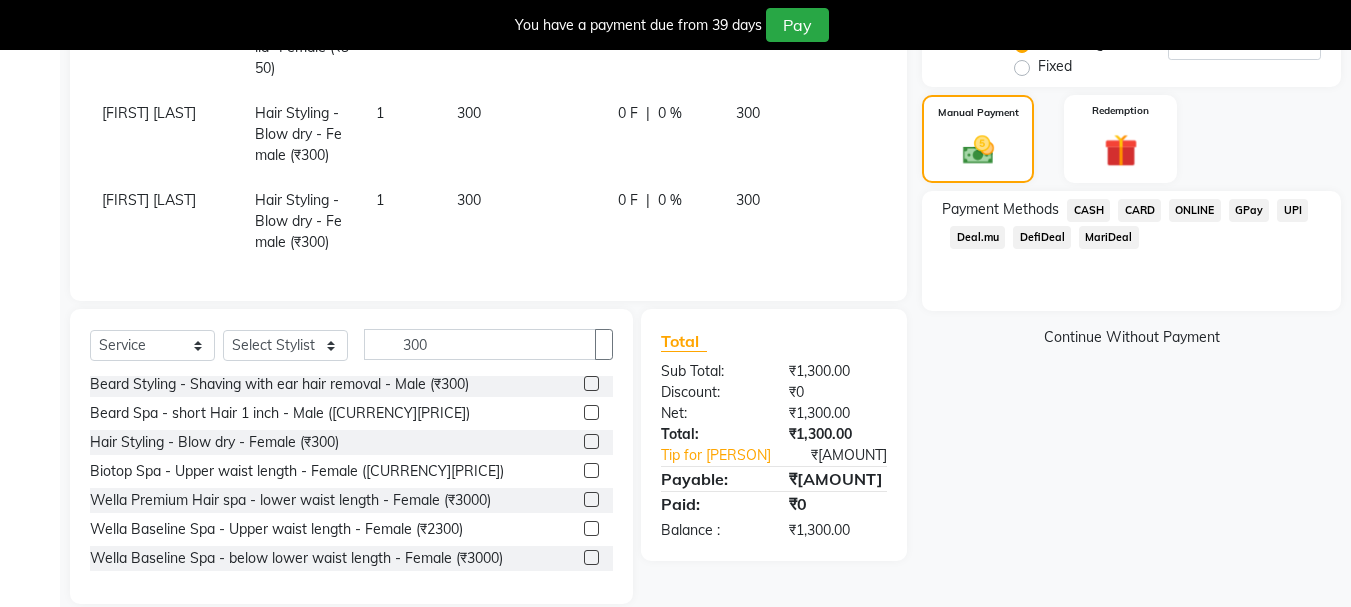 scroll, scrollTop: 505, scrollLeft: 0, axis: vertical 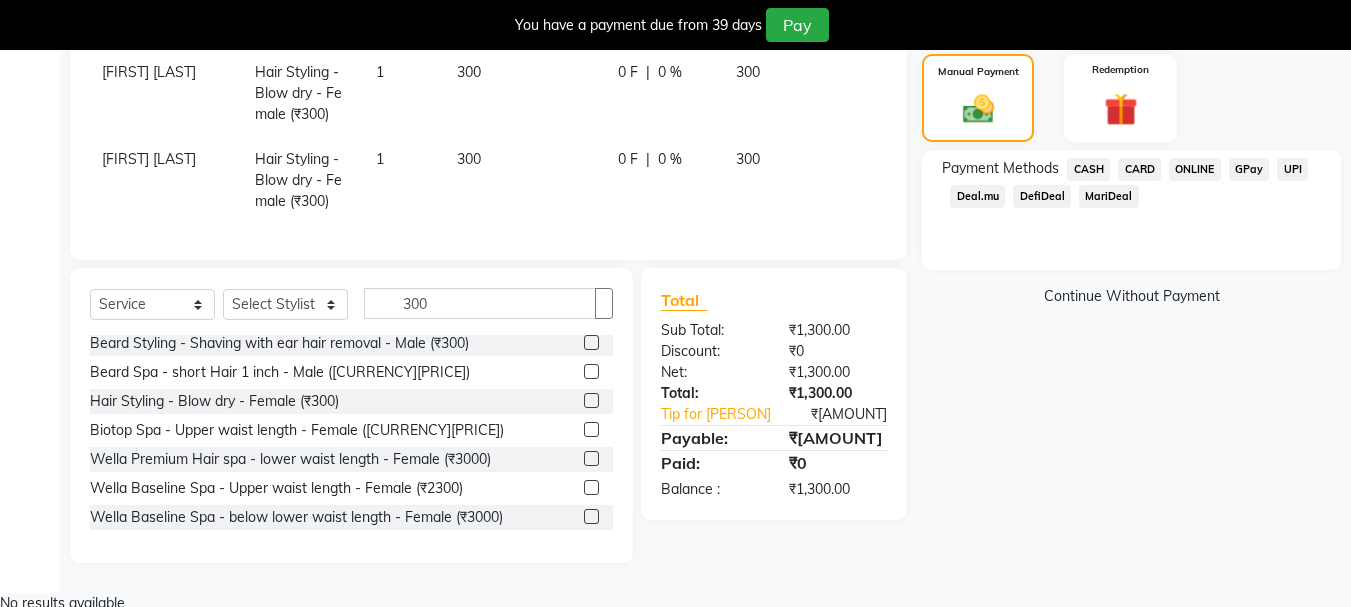 click on "ONLINE" at bounding box center (1088, 169) 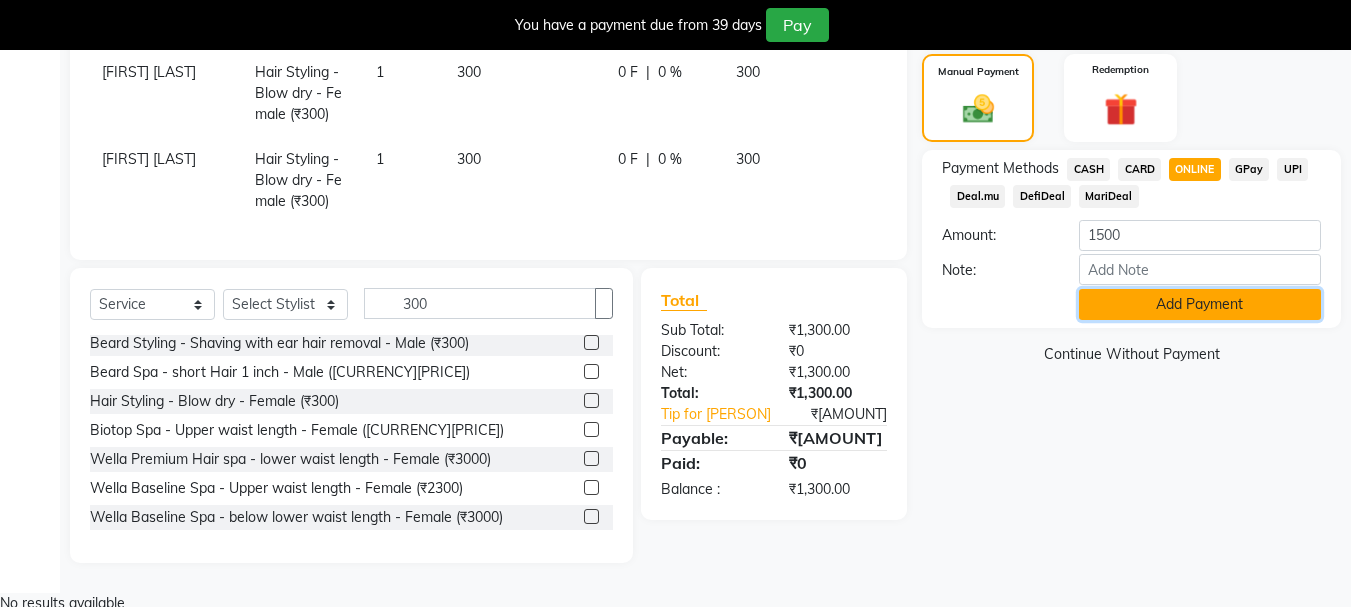 click on "Add Payment" at bounding box center (1200, 304) 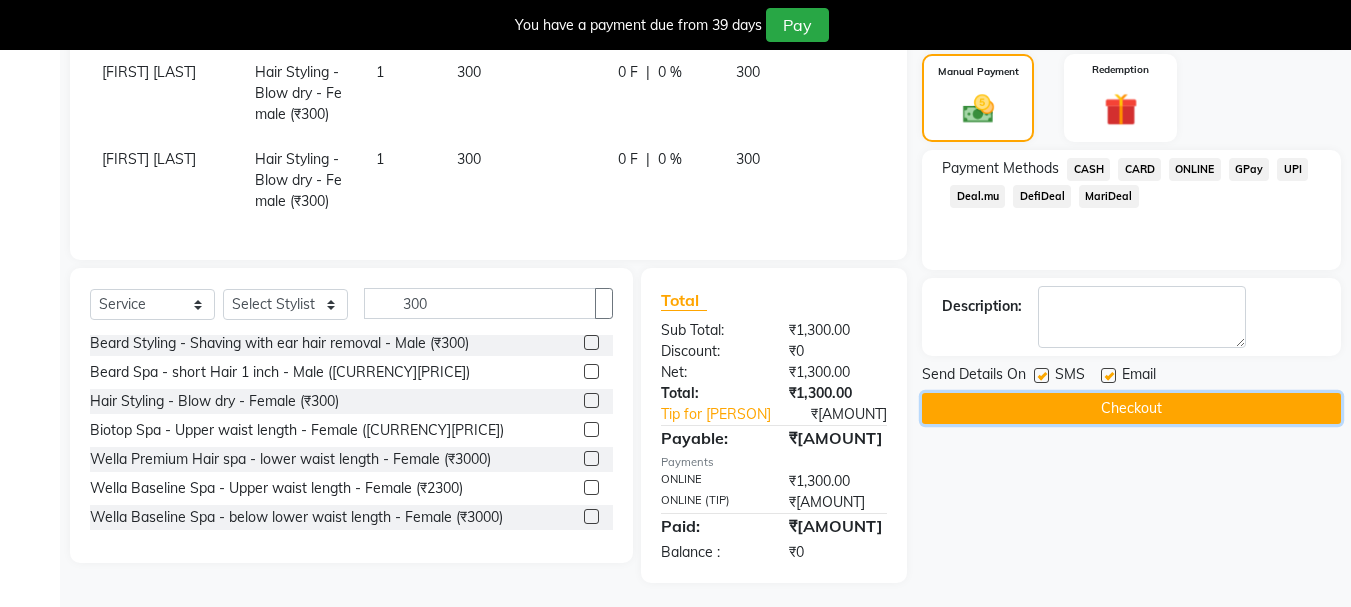 click on "Checkout" at bounding box center (1131, 408) 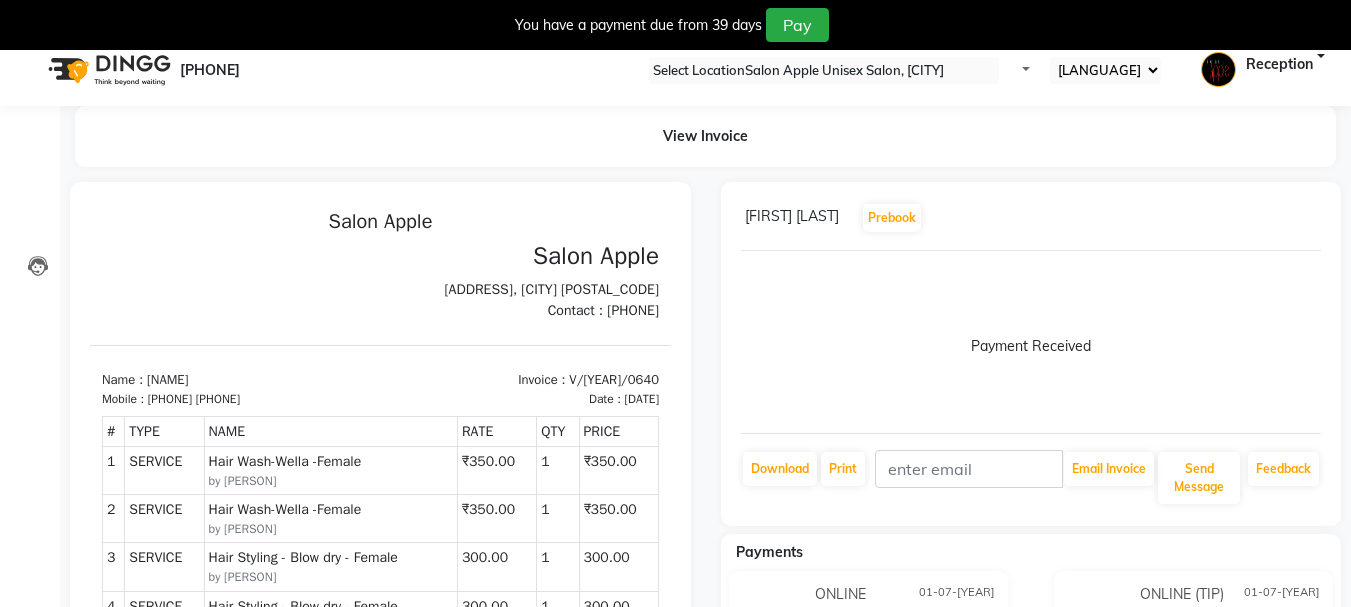 scroll, scrollTop: 15, scrollLeft: 0, axis: vertical 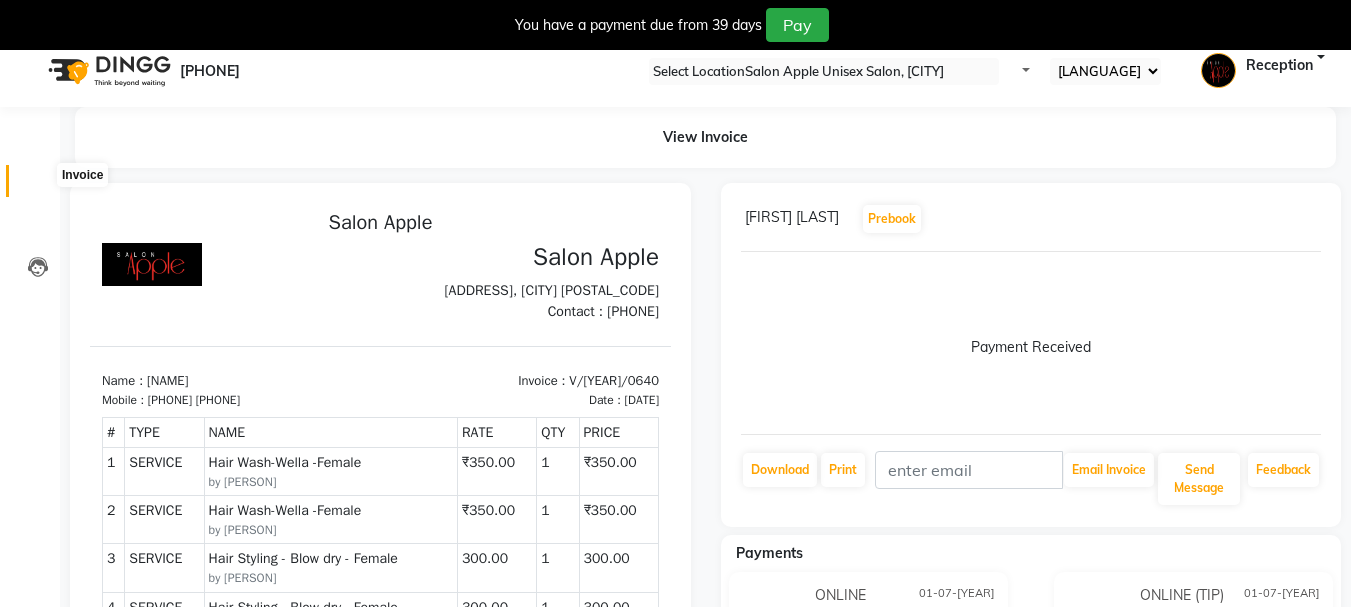 click at bounding box center [38, 186] 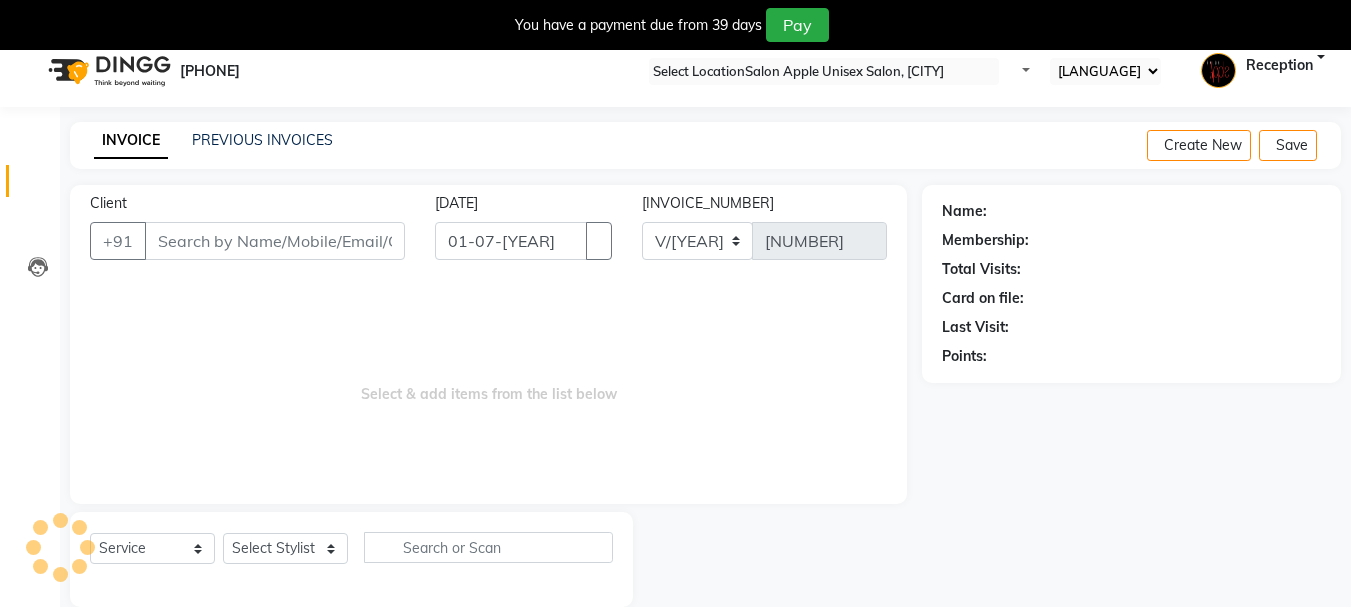 scroll, scrollTop: 50, scrollLeft: 0, axis: vertical 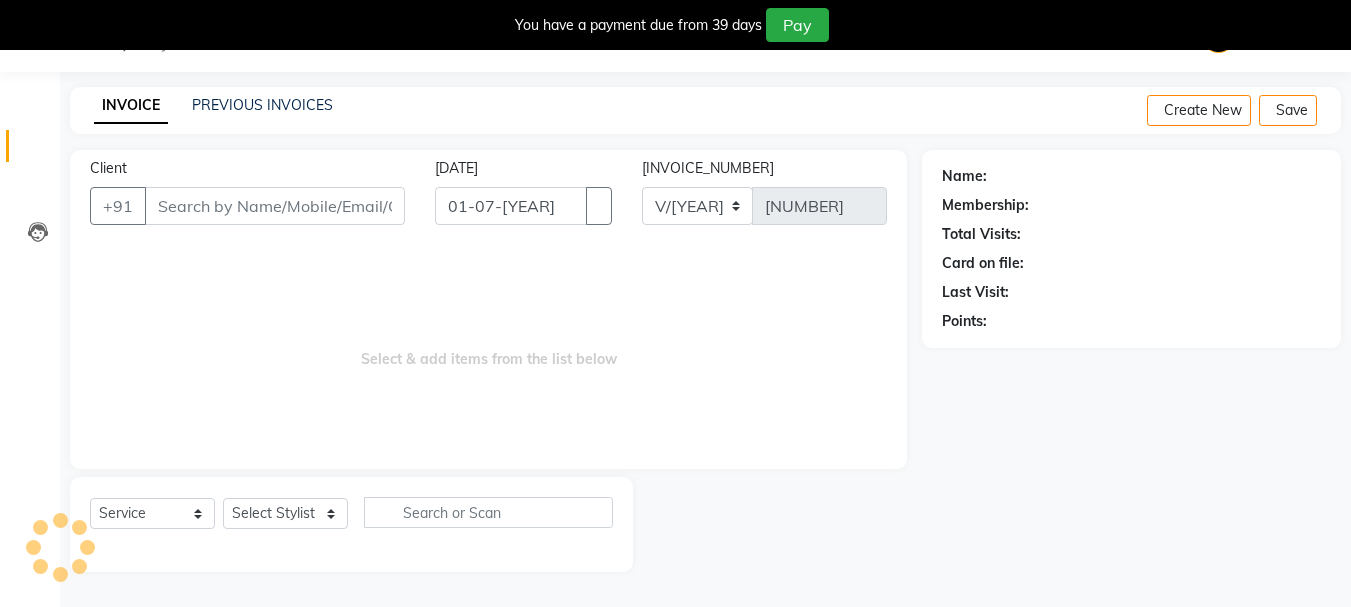 click on "Client" at bounding box center [275, 206] 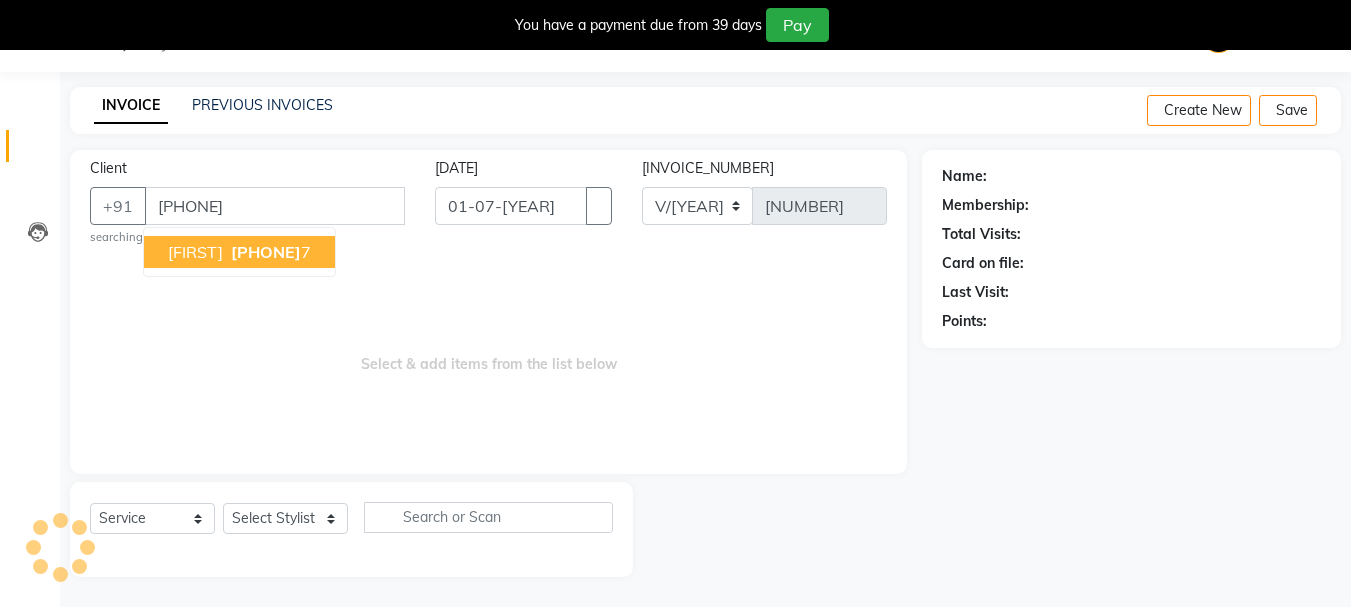 type on "[PHONE]" 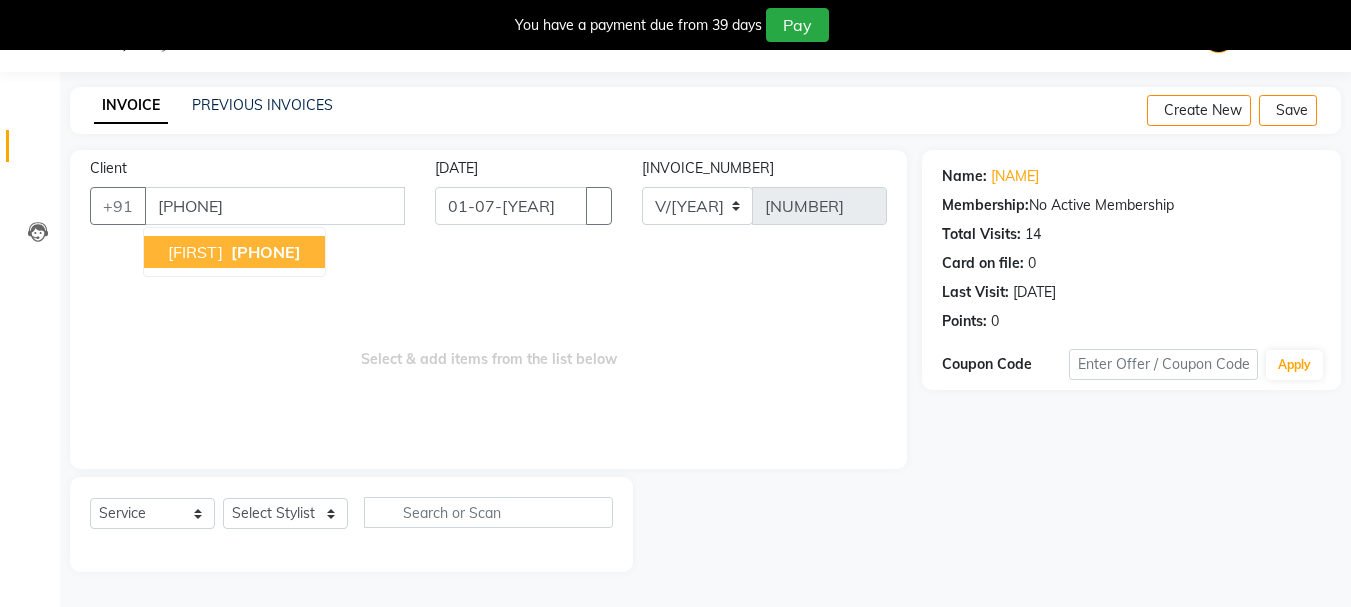 click on "[PHONE]" at bounding box center [266, 252] 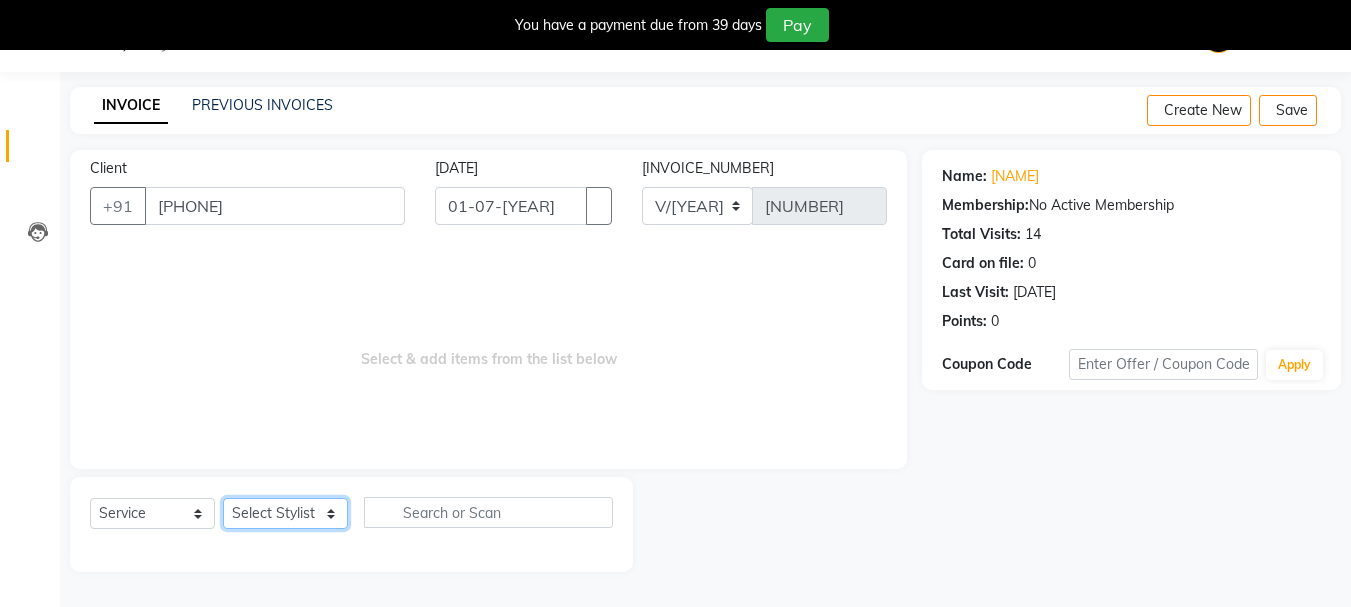 click on "Select Stylist [NAME] [NAME] [NAME] [NAME] [NAME] [NAME] [NAME]" at bounding box center [285, 513] 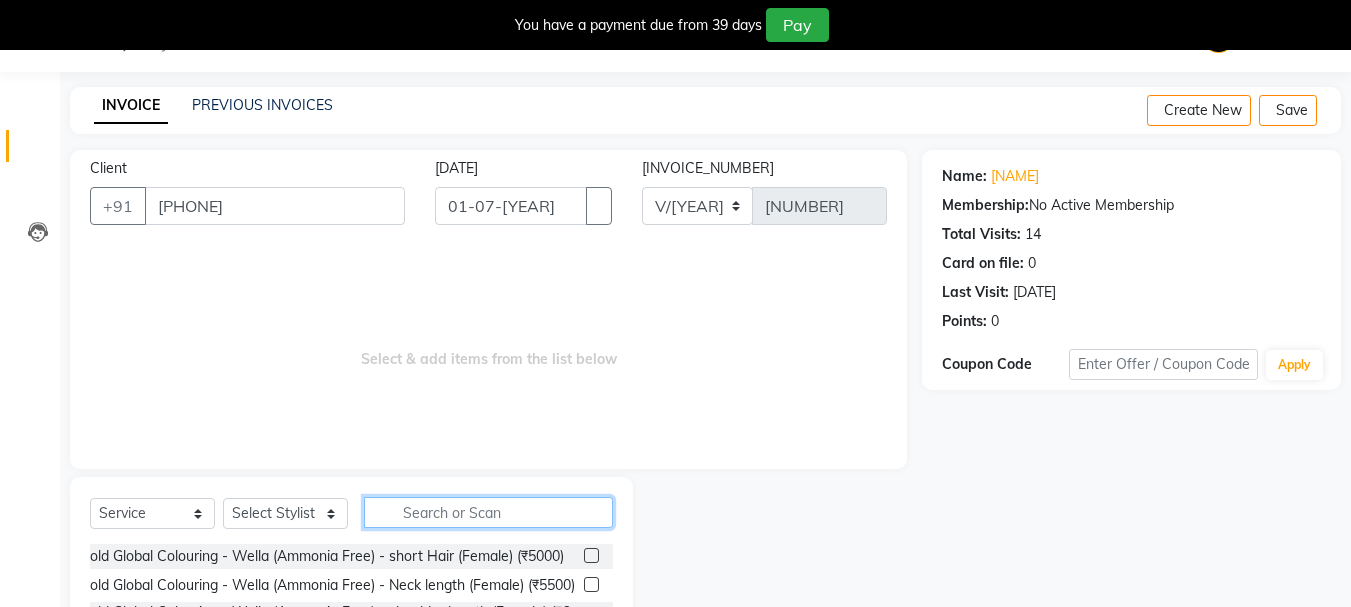 click at bounding box center [488, 512] 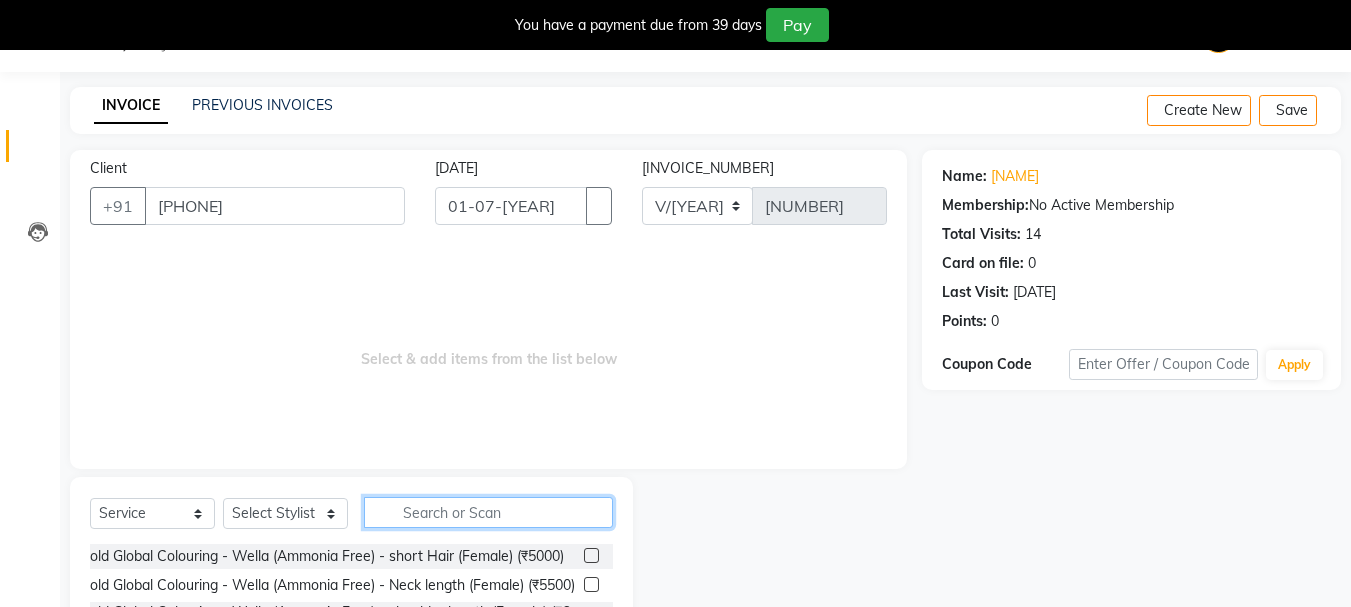 click at bounding box center [488, 512] 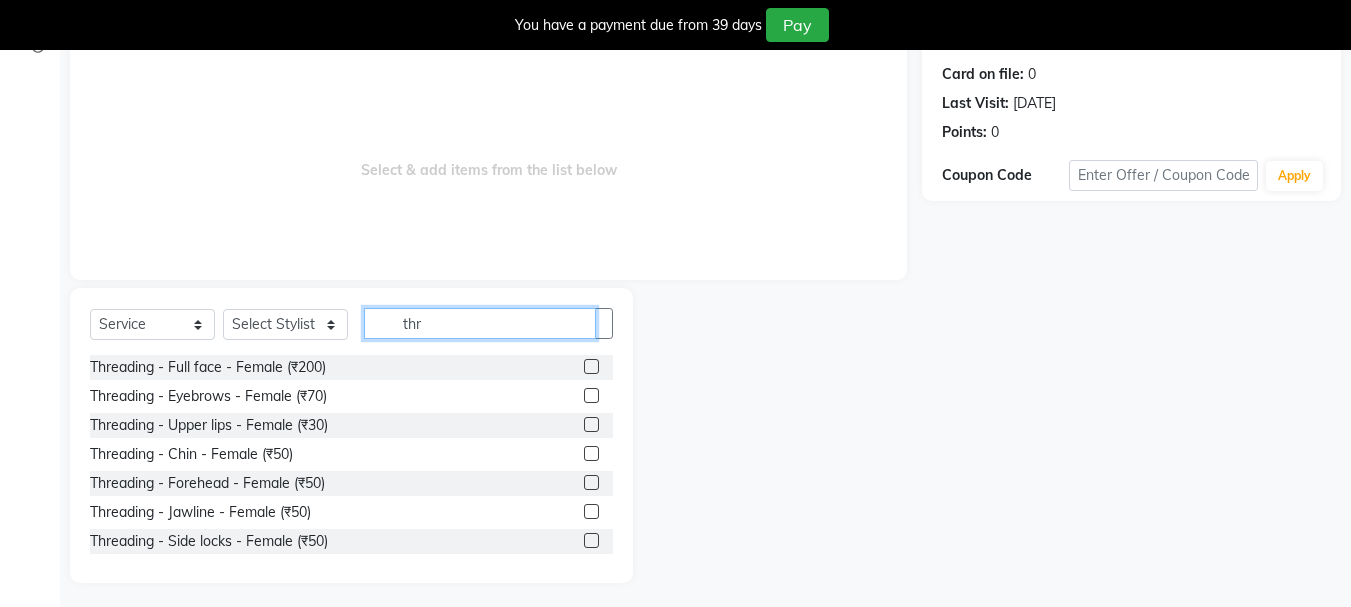 scroll, scrollTop: 244, scrollLeft: 0, axis: vertical 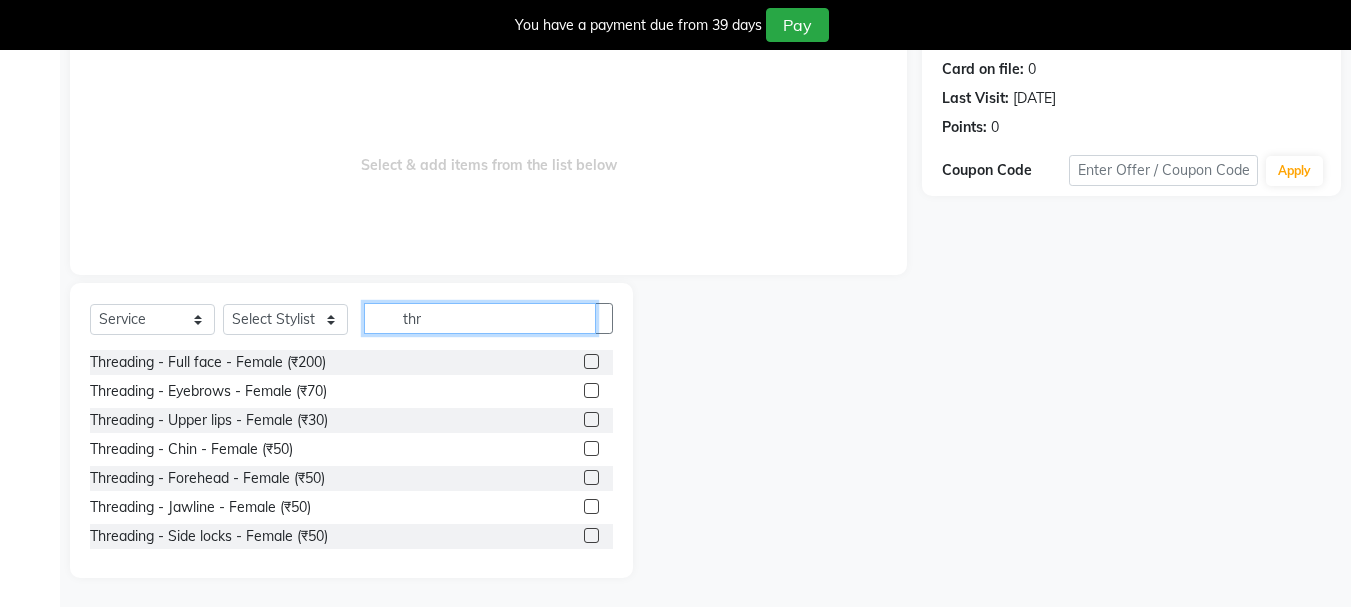 type on "thr" 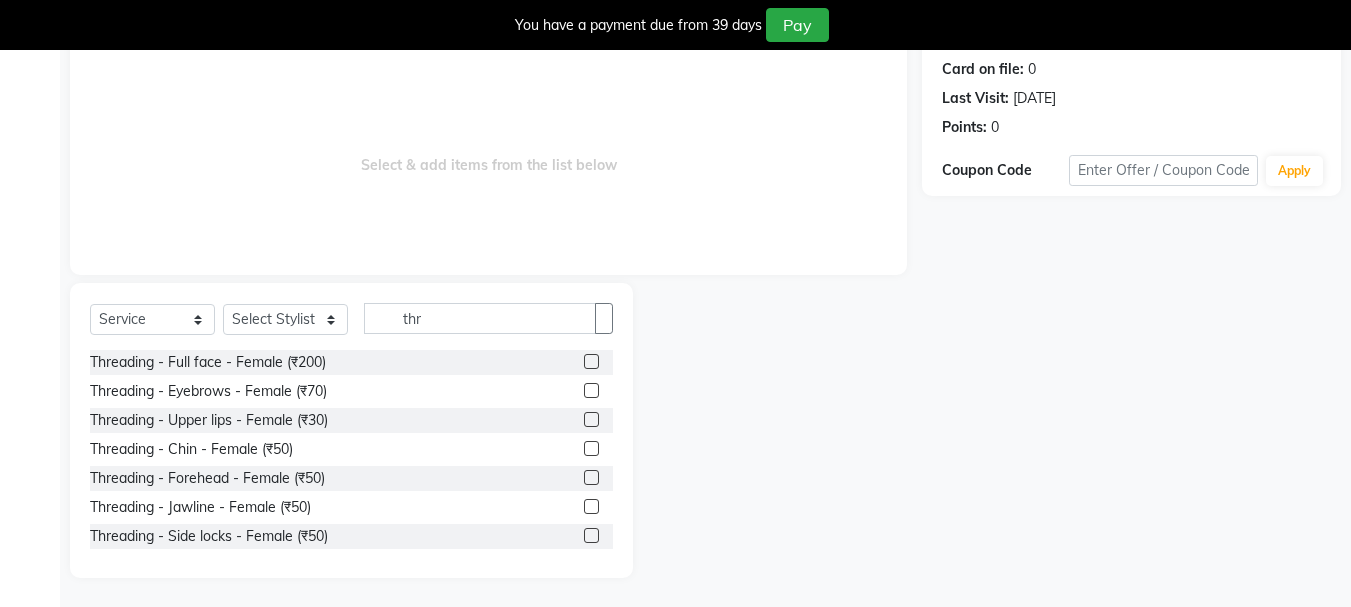 click at bounding box center [591, 390] 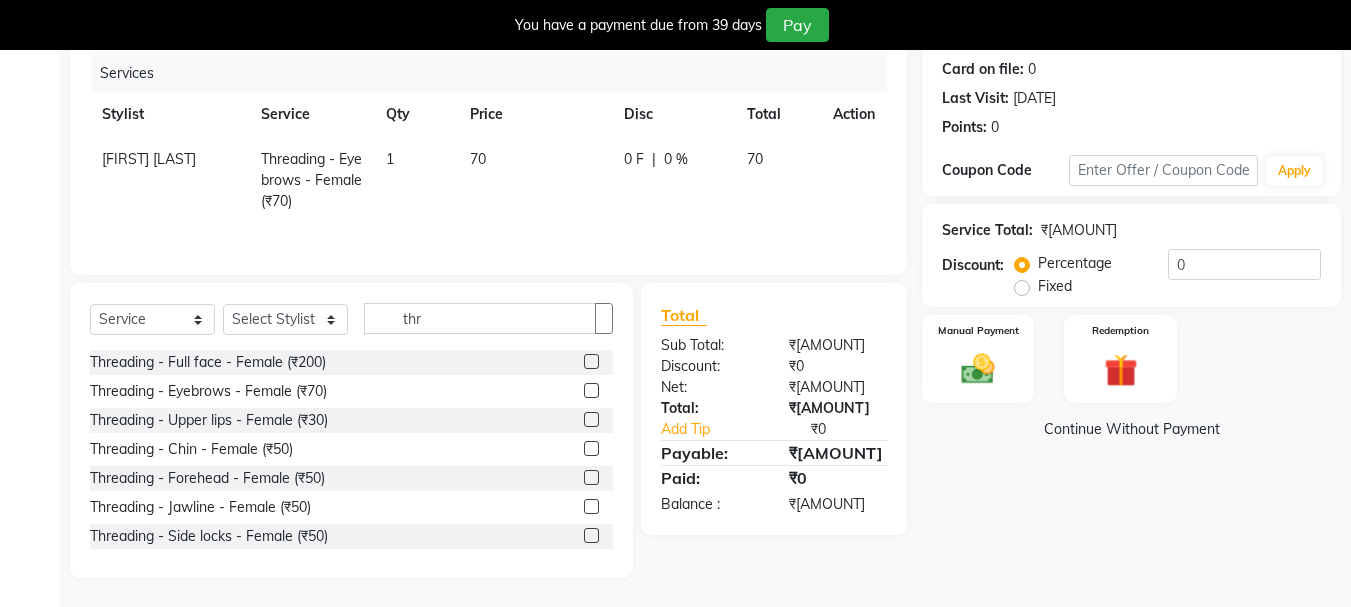 click at bounding box center [591, 419] 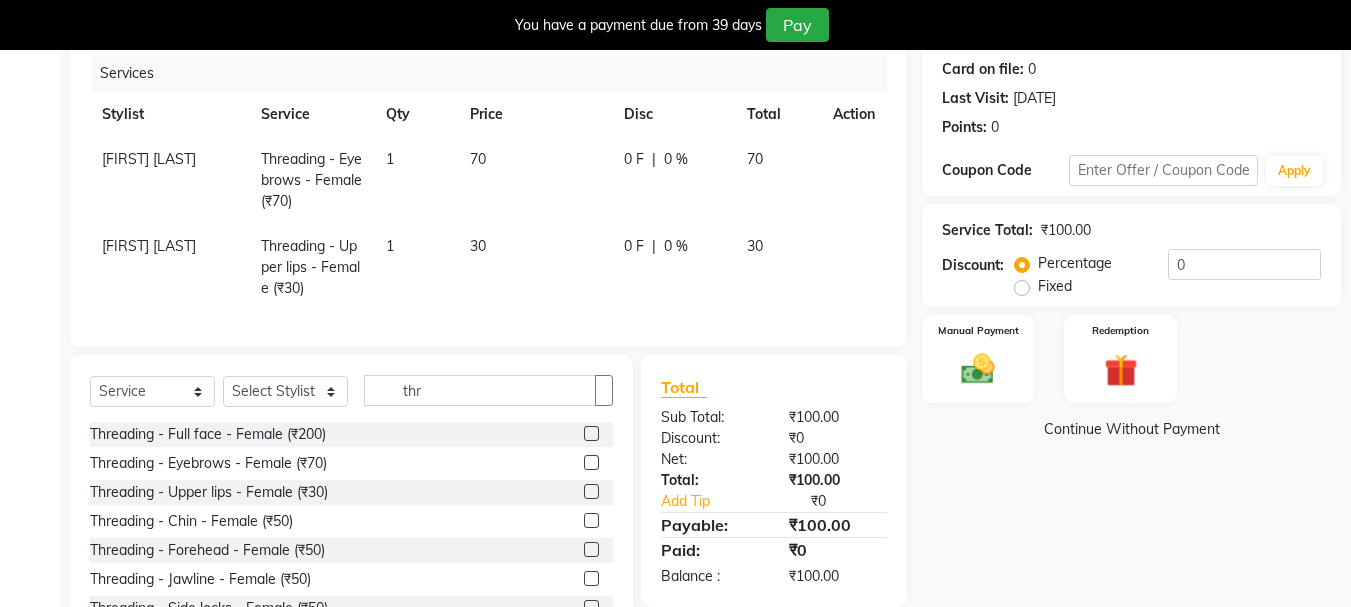 click at bounding box center (591, 549) 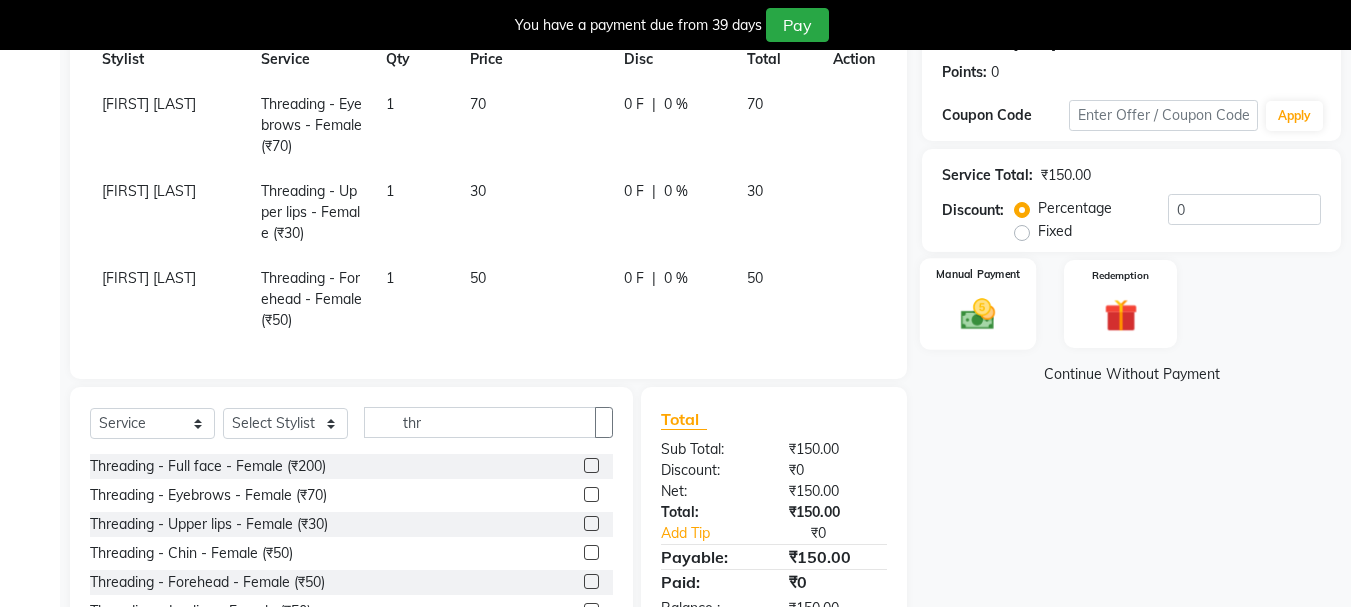 scroll, scrollTop: 344, scrollLeft: 0, axis: vertical 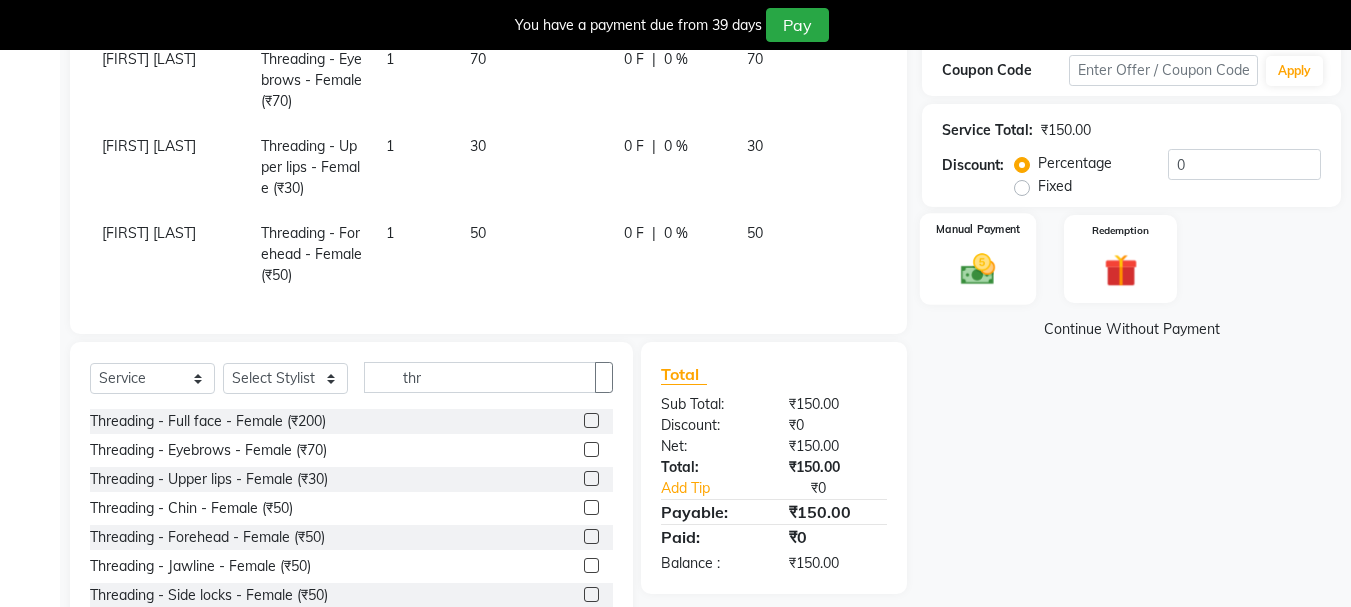 click at bounding box center [978, 269] 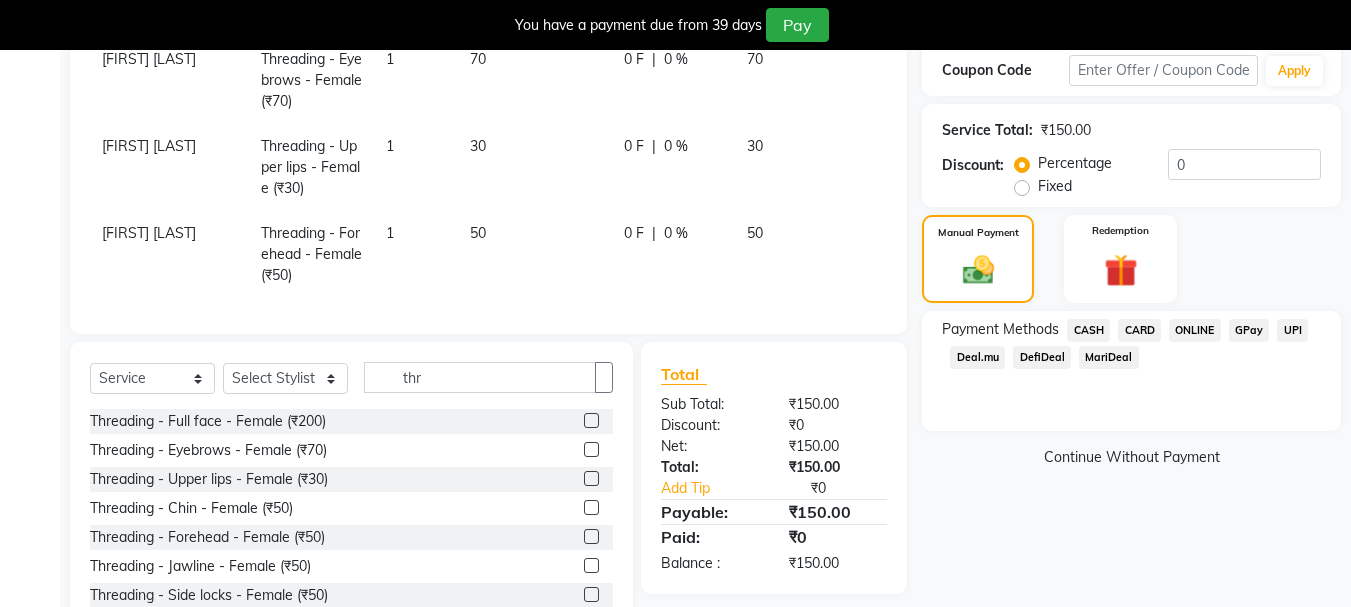 click on "CASH" at bounding box center (1088, 330) 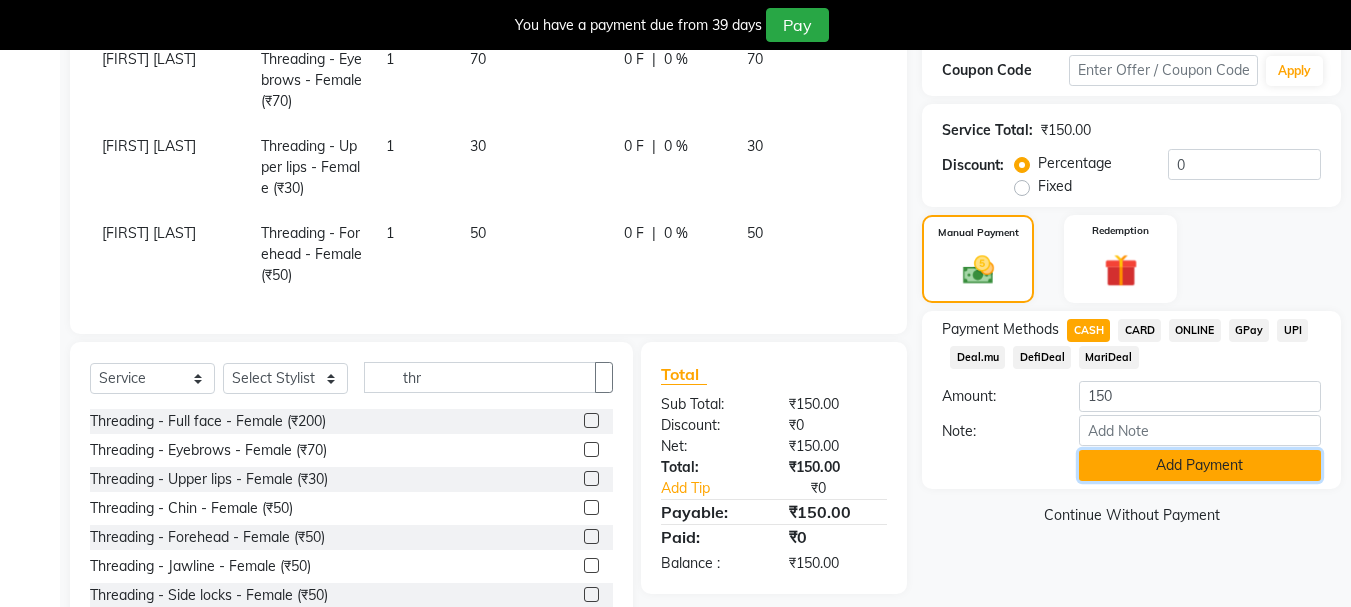 click on "Add Payment" at bounding box center (1200, 465) 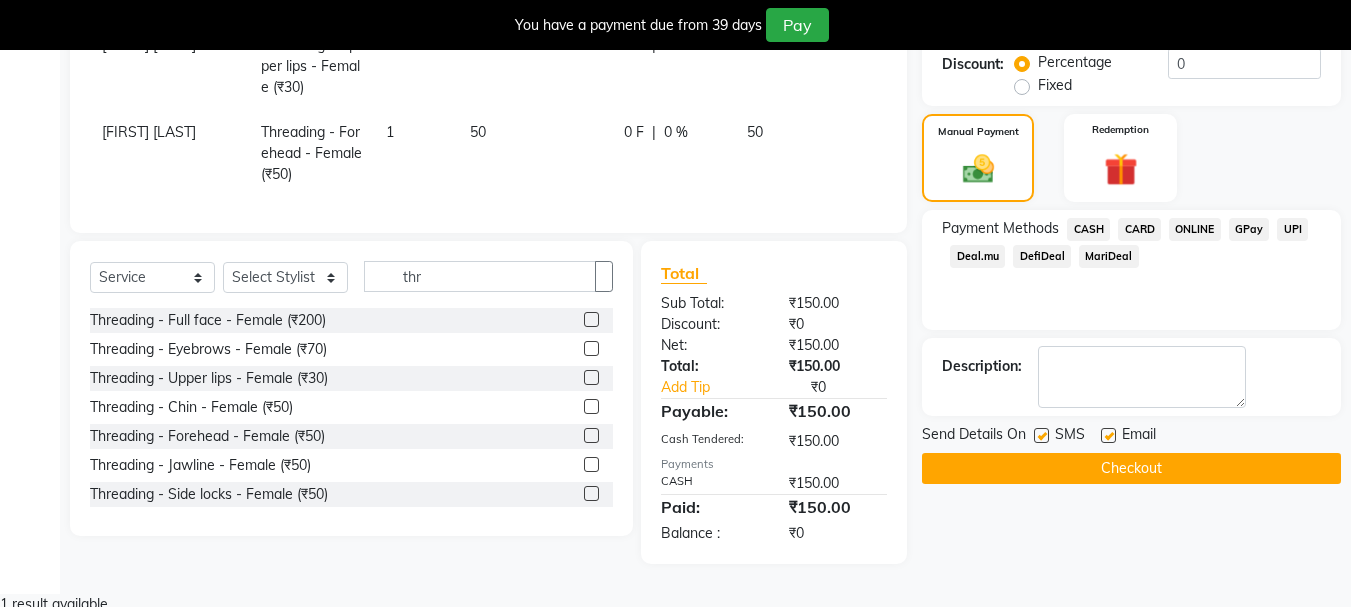 scroll, scrollTop: 446, scrollLeft: 0, axis: vertical 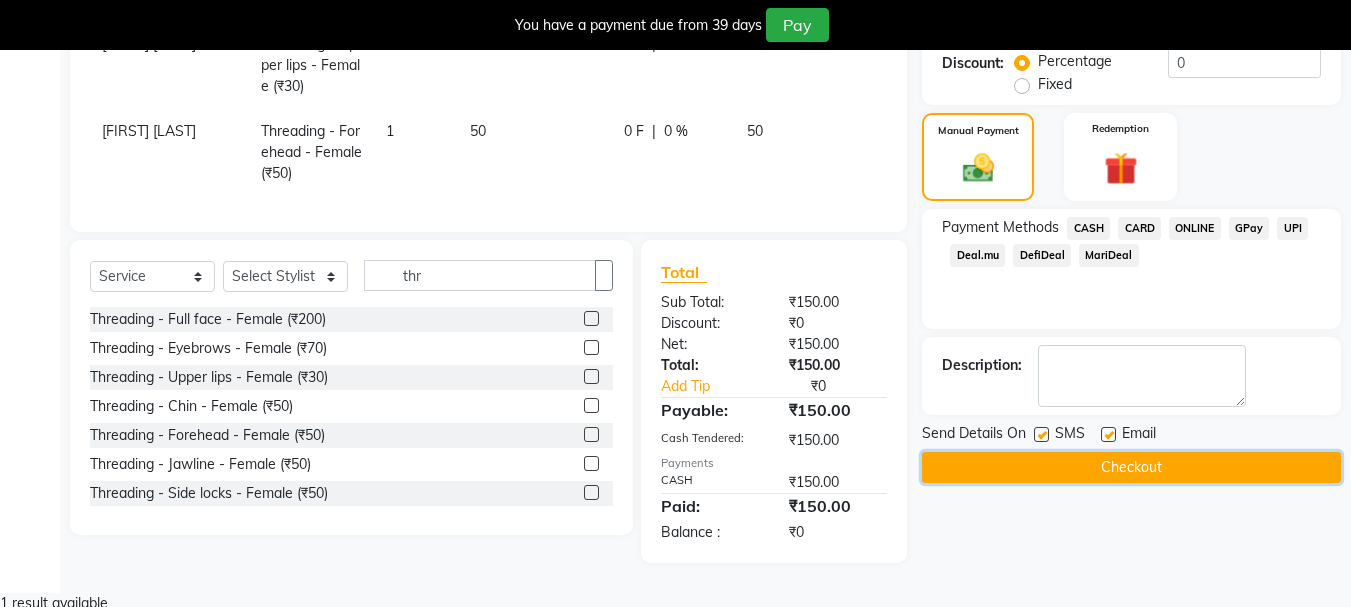 click on "Checkout" at bounding box center [1131, 467] 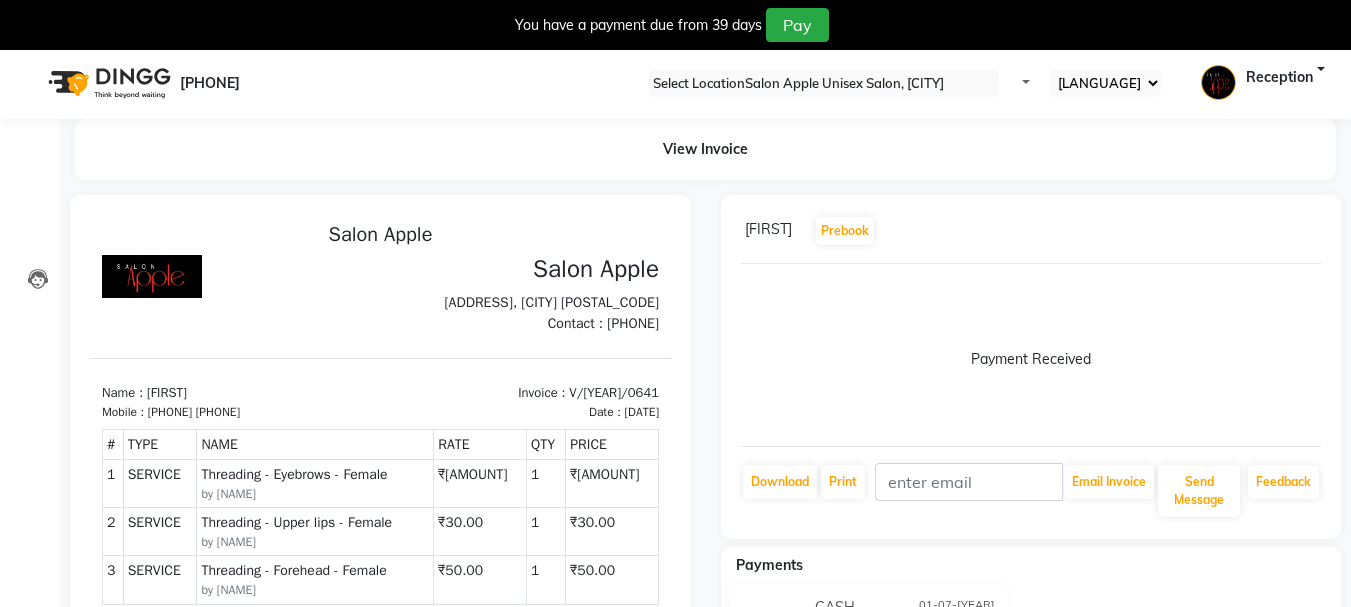 scroll, scrollTop: 0, scrollLeft: 0, axis: both 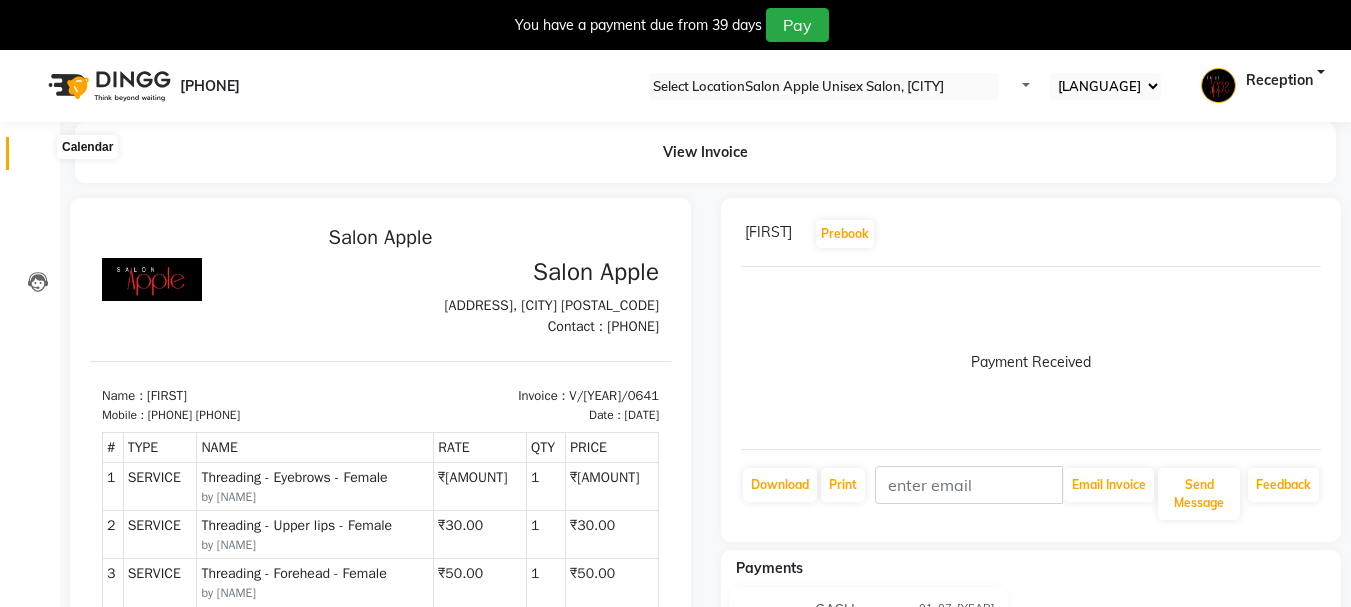 click at bounding box center [38, 158] 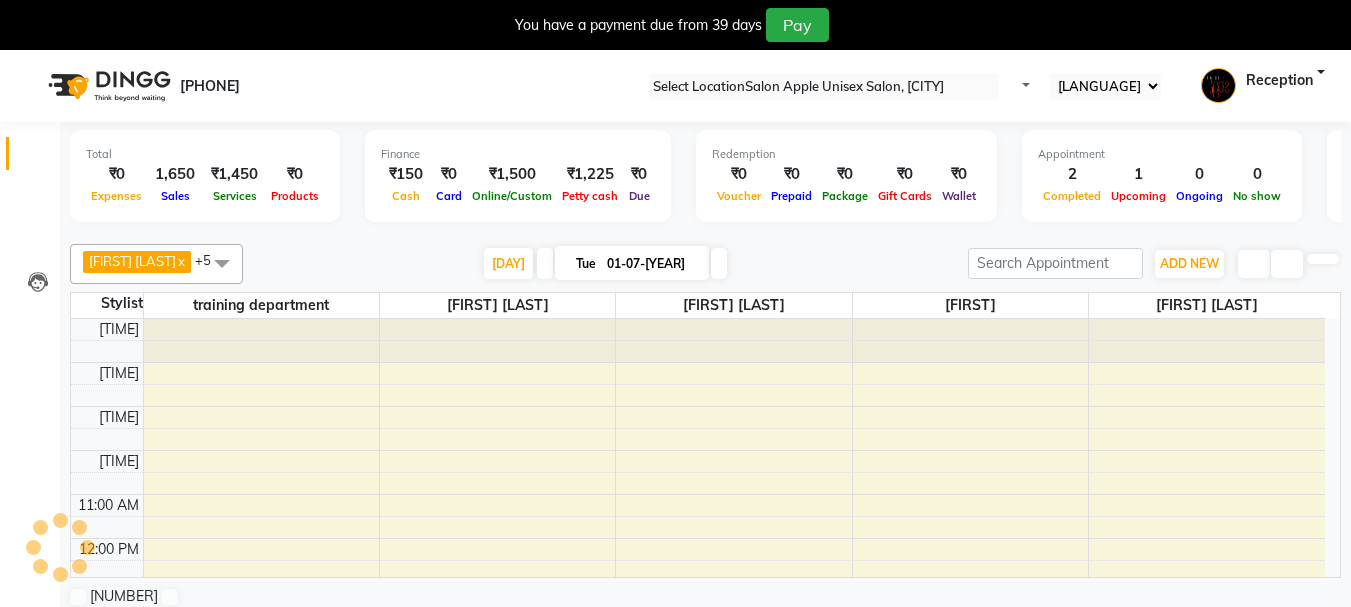 scroll, scrollTop: 363, scrollLeft: 0, axis: vertical 